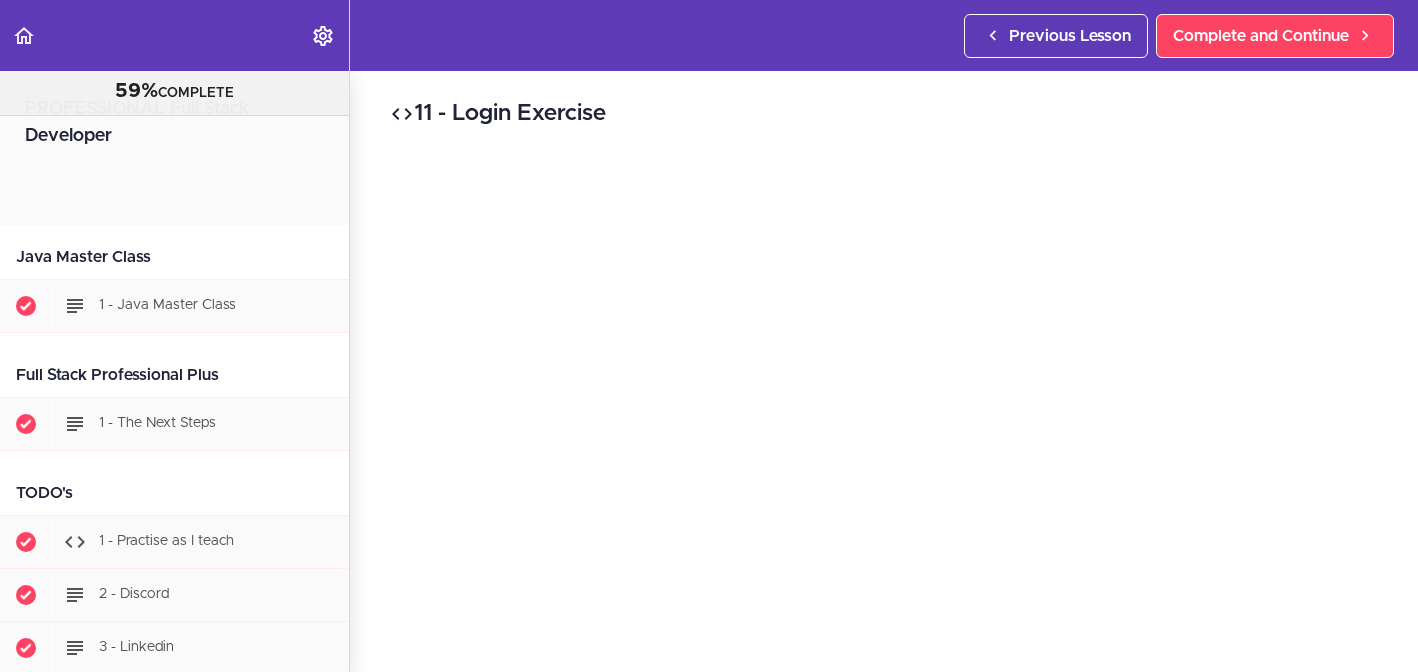 scroll, scrollTop: 0, scrollLeft: 0, axis: both 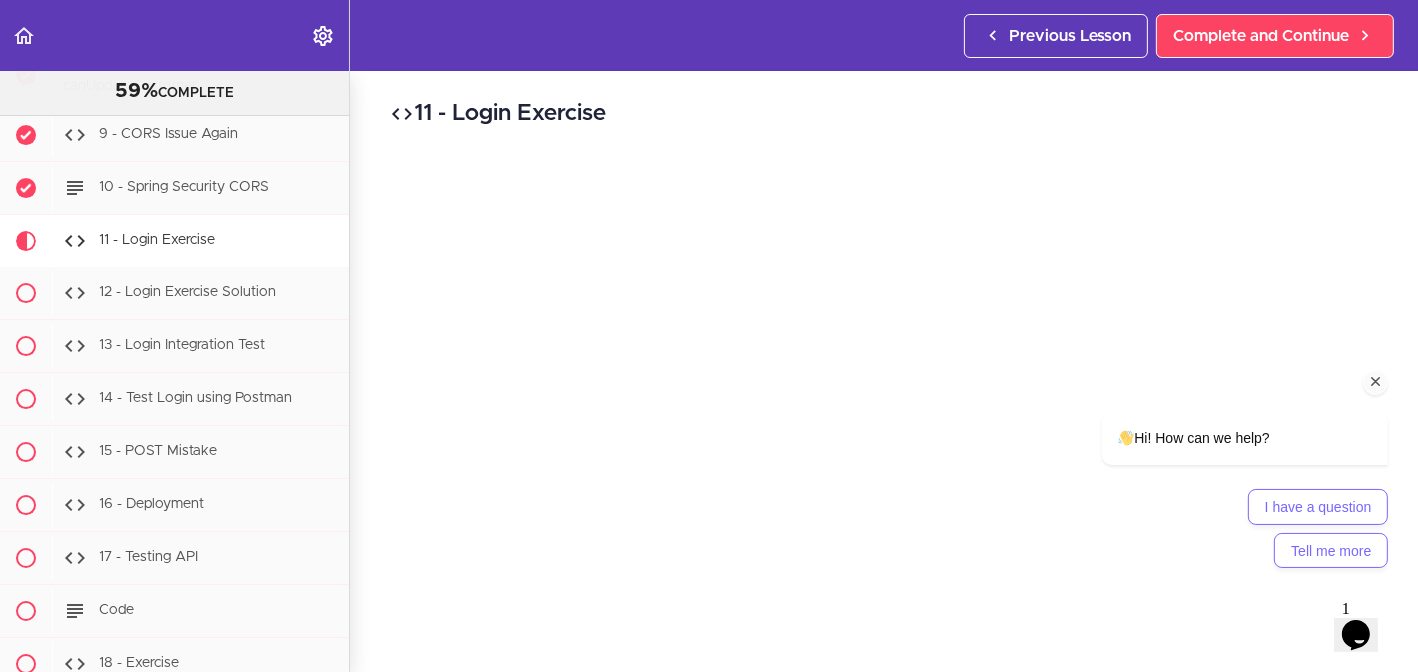 click at bounding box center (1375, 381) 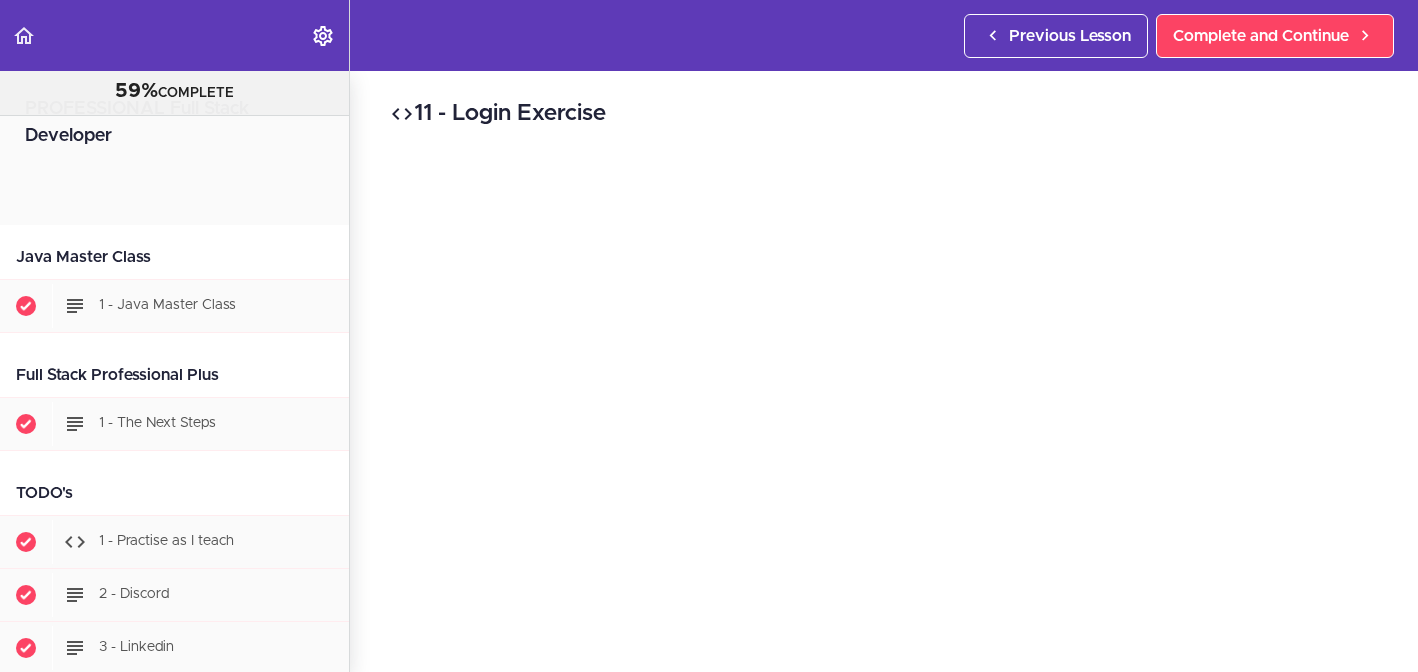 scroll, scrollTop: 0, scrollLeft: 0, axis: both 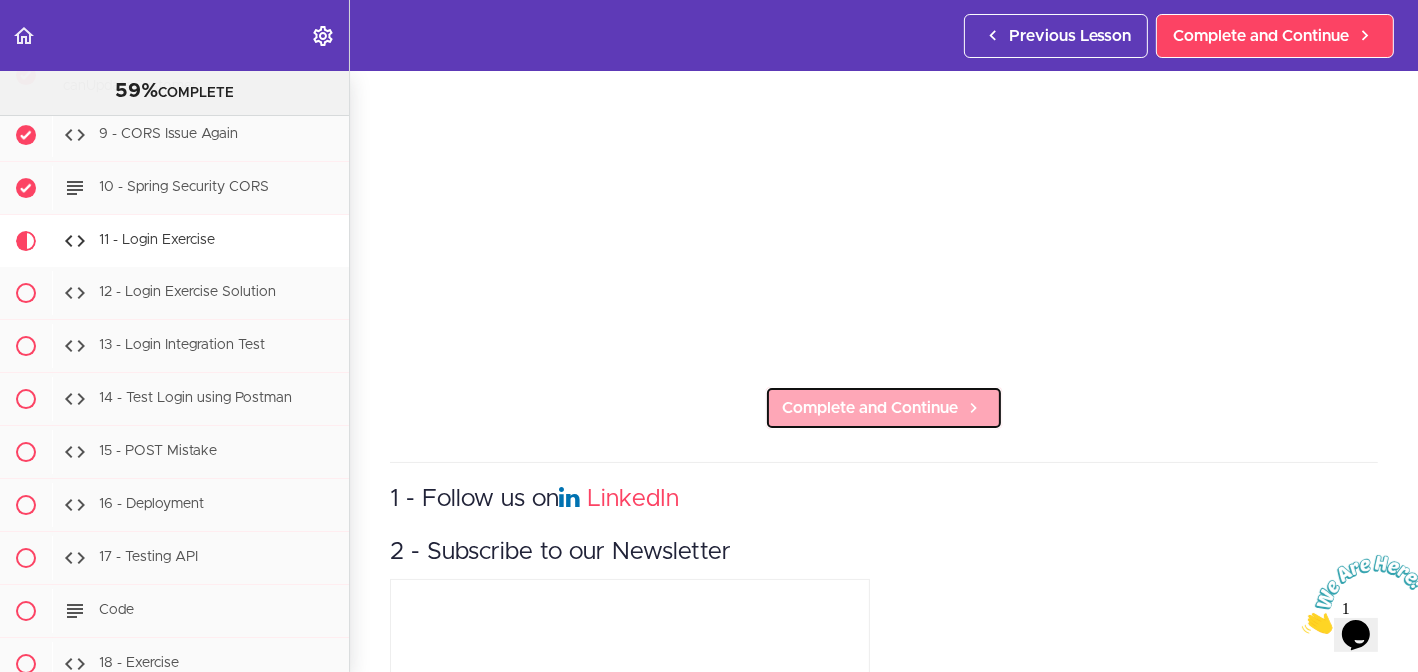 click on "Complete and Continue" at bounding box center (870, 408) 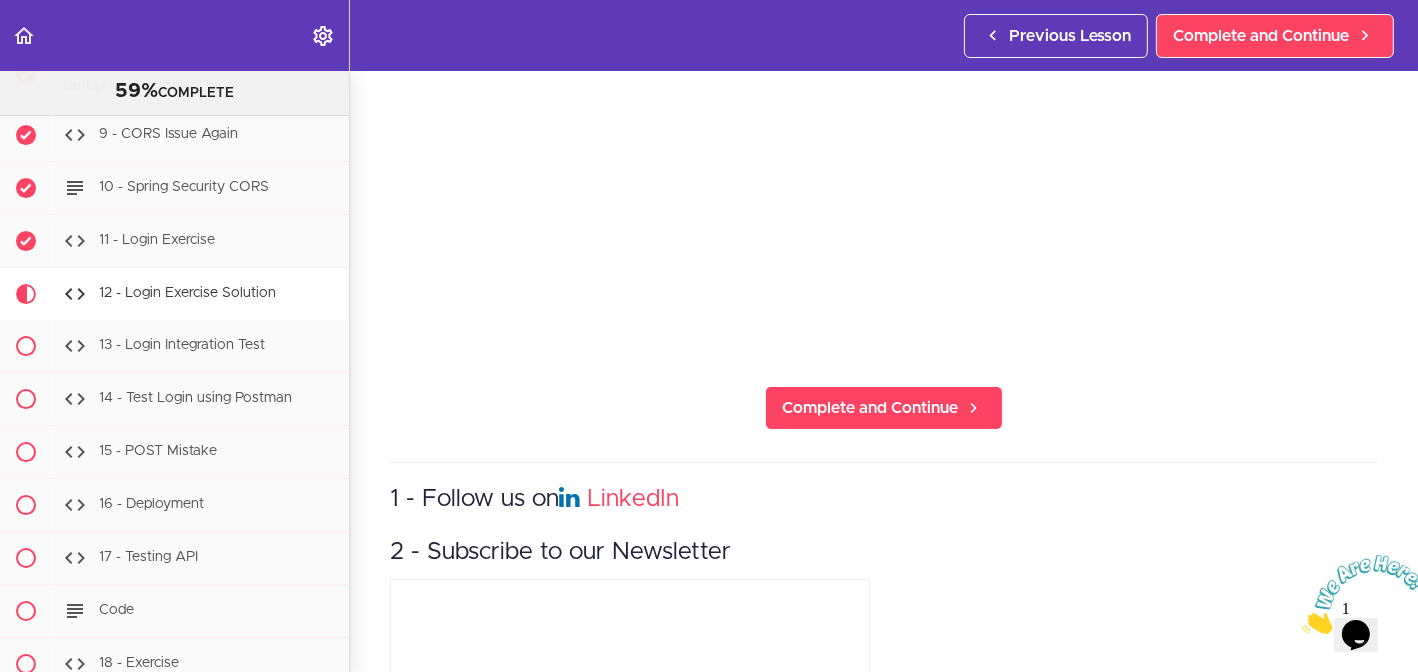 scroll, scrollTop: 0, scrollLeft: 0, axis: both 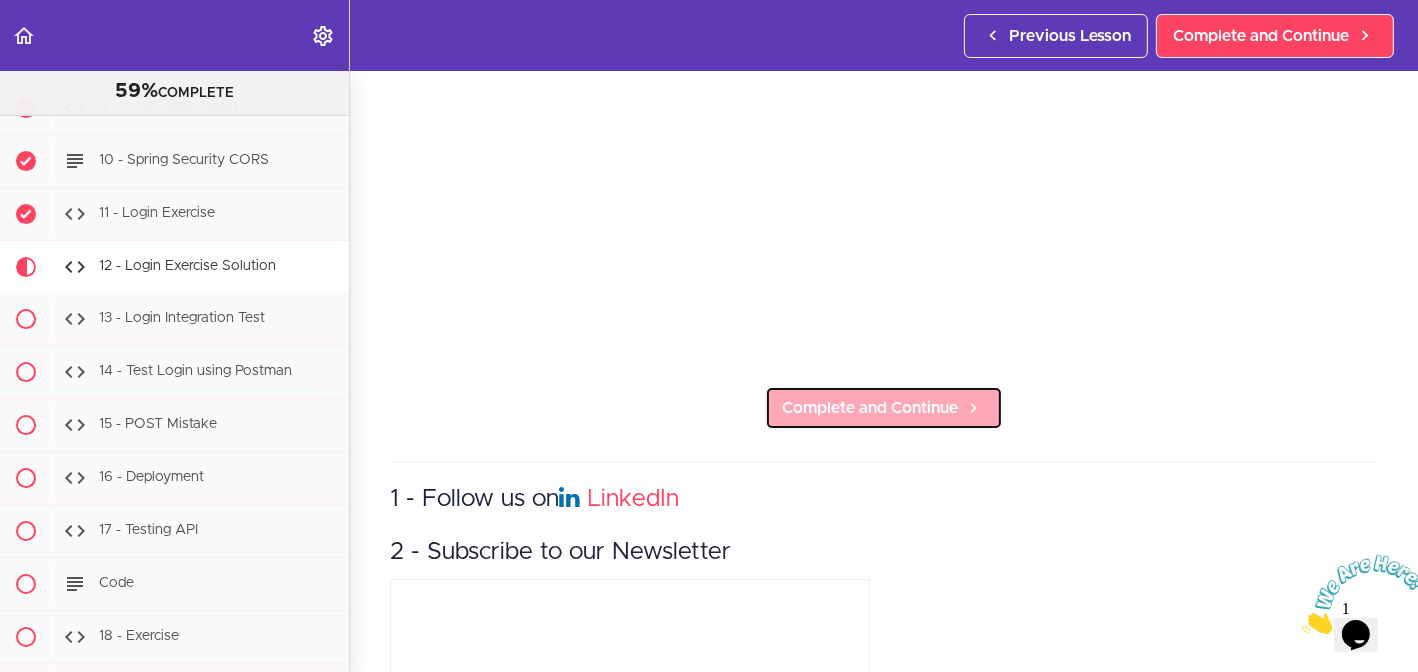 click on "Complete and Continue" at bounding box center (870, 408) 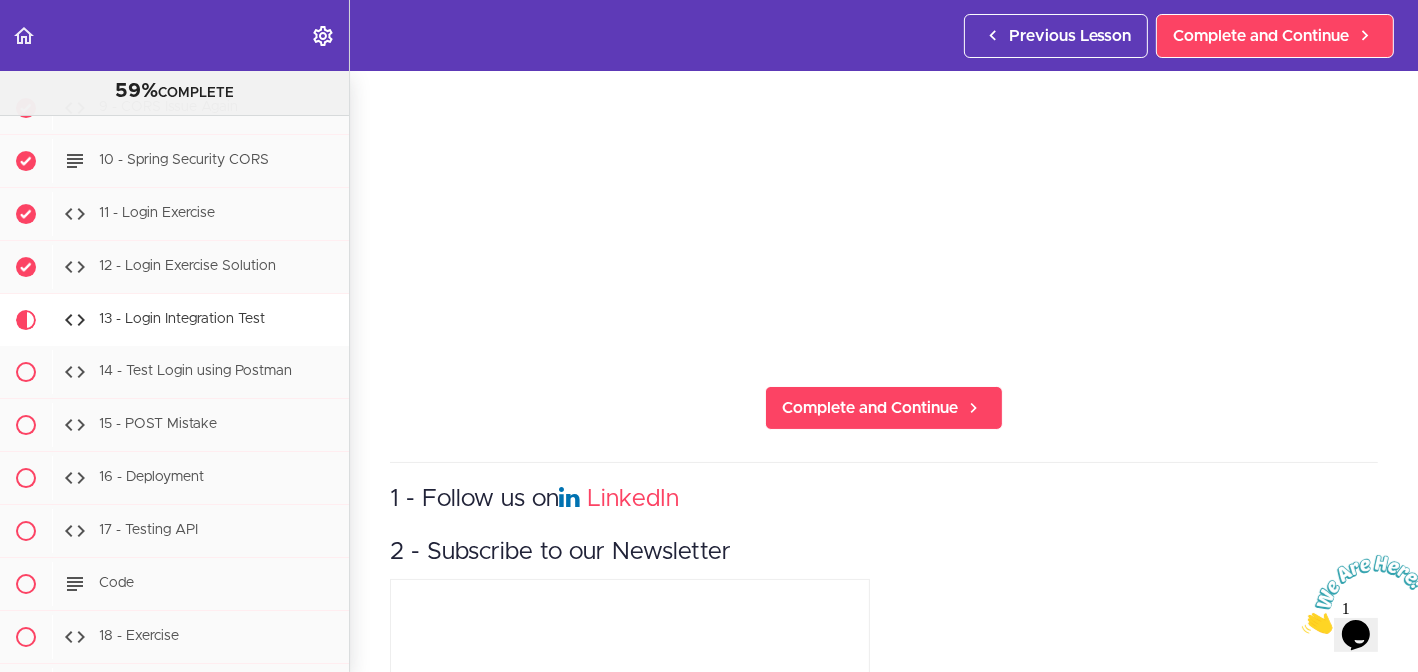 scroll, scrollTop: 0, scrollLeft: 0, axis: both 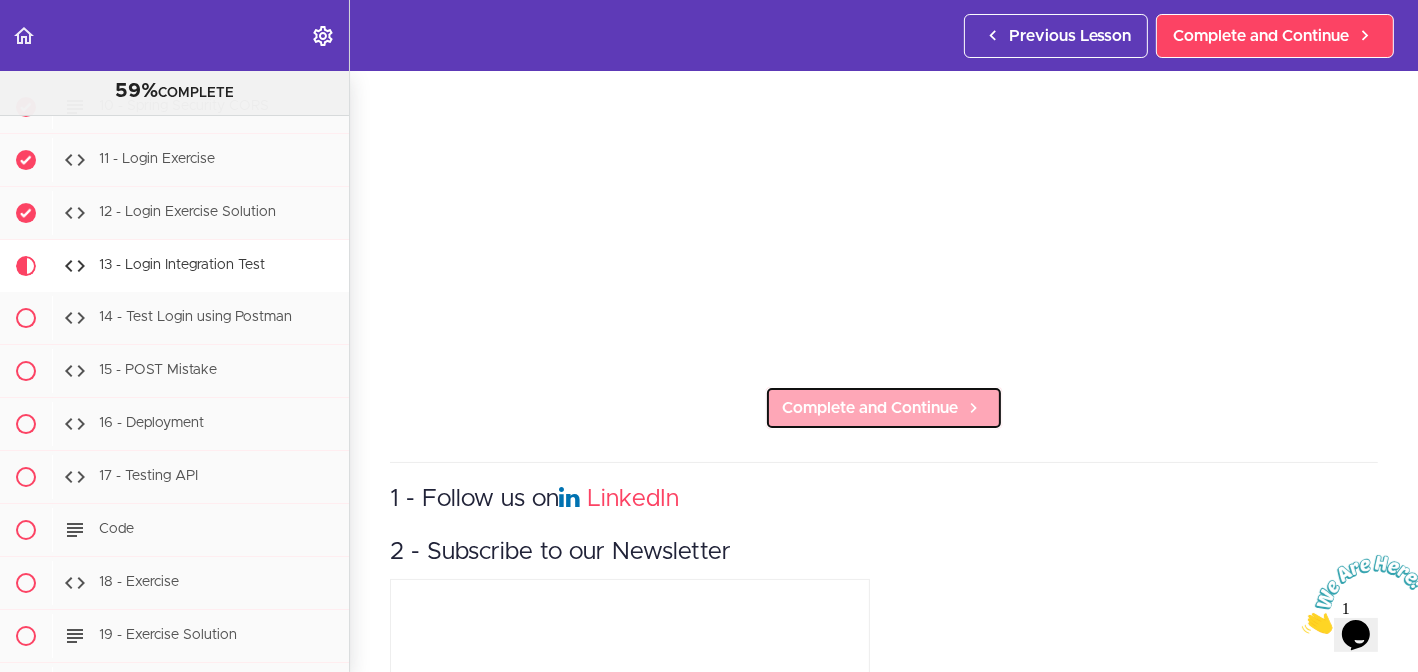 click on "Complete and Continue" at bounding box center (870, 408) 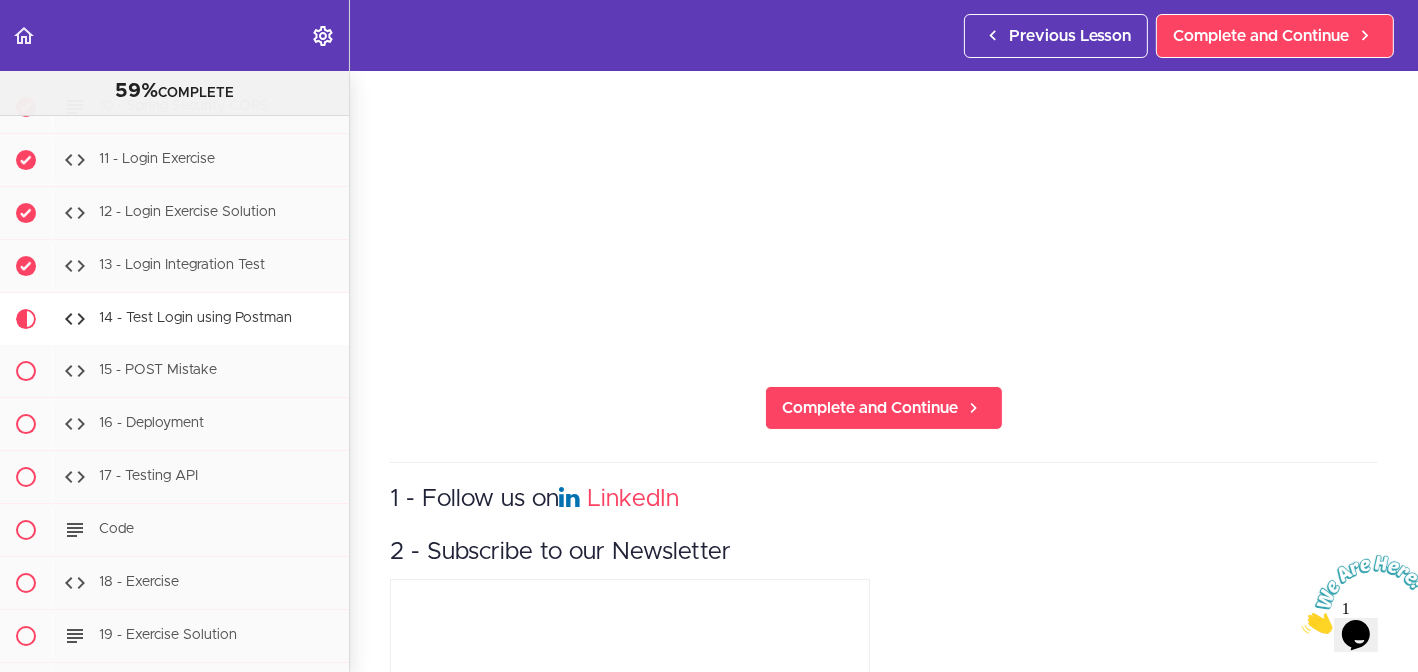 scroll, scrollTop: 0, scrollLeft: 0, axis: both 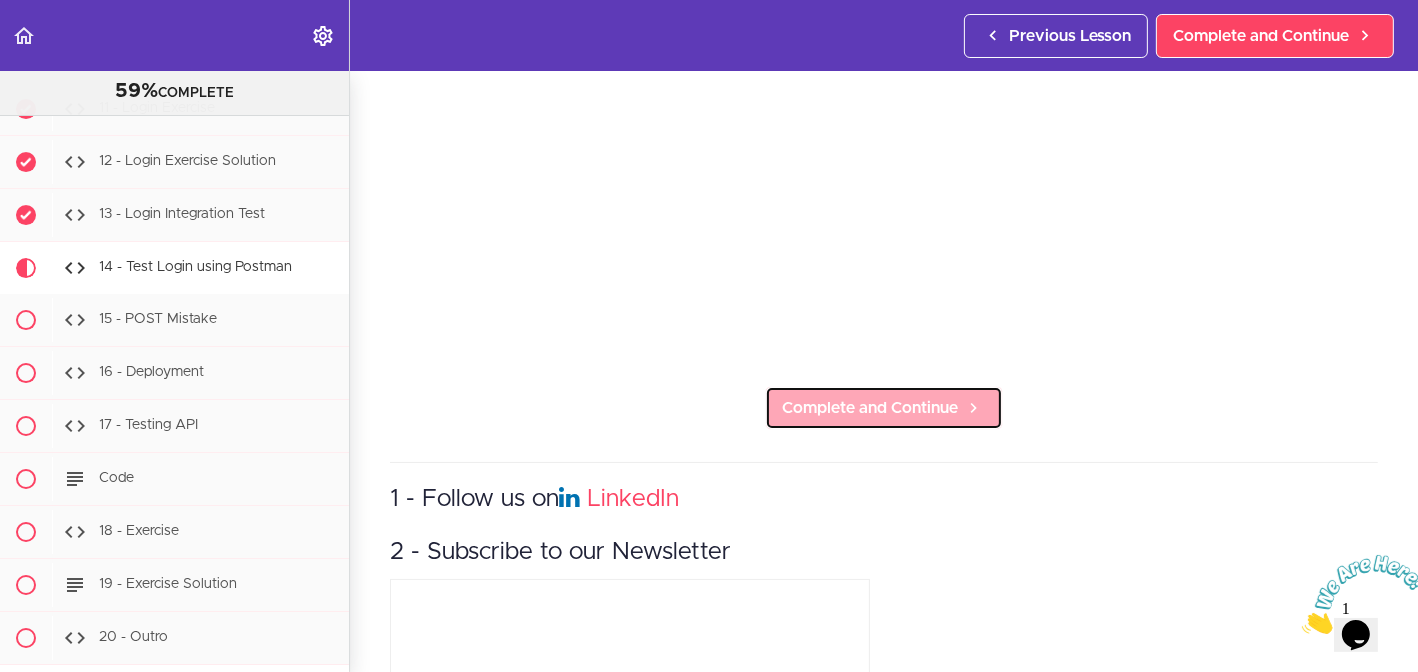 click on "Complete and Continue" at bounding box center [870, 408] 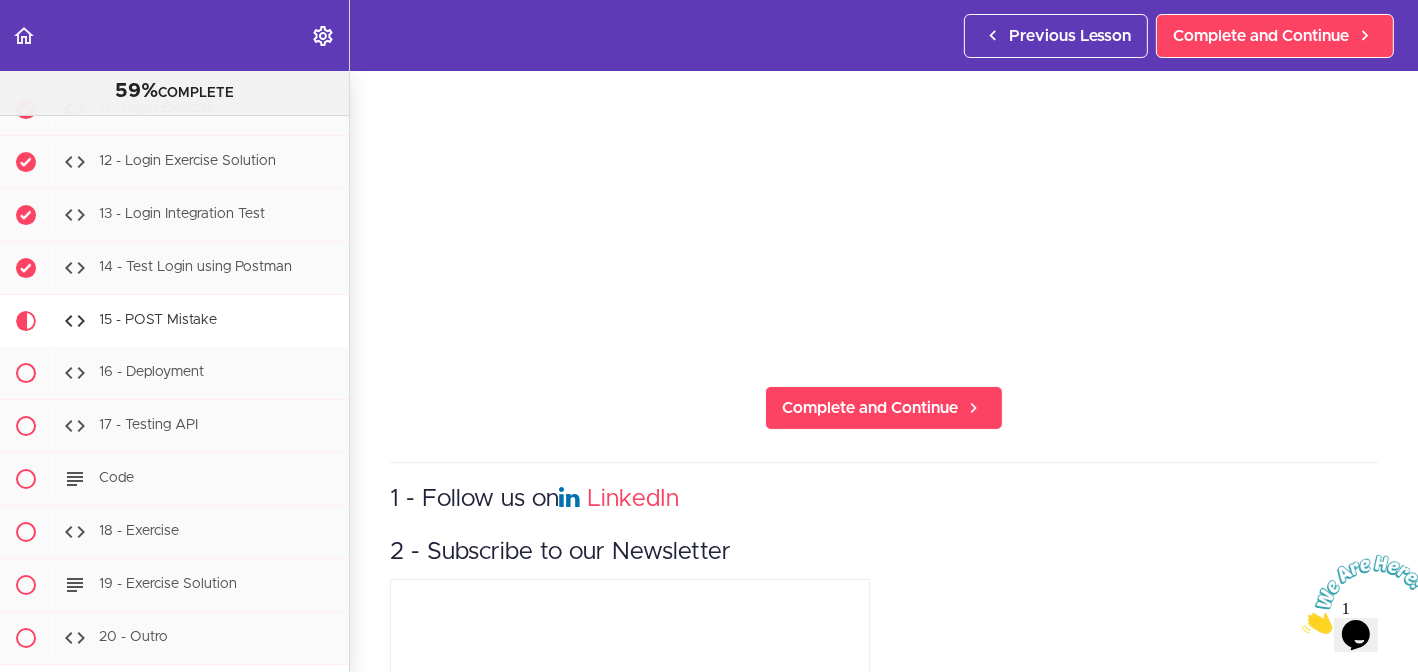 scroll, scrollTop: 0, scrollLeft: 0, axis: both 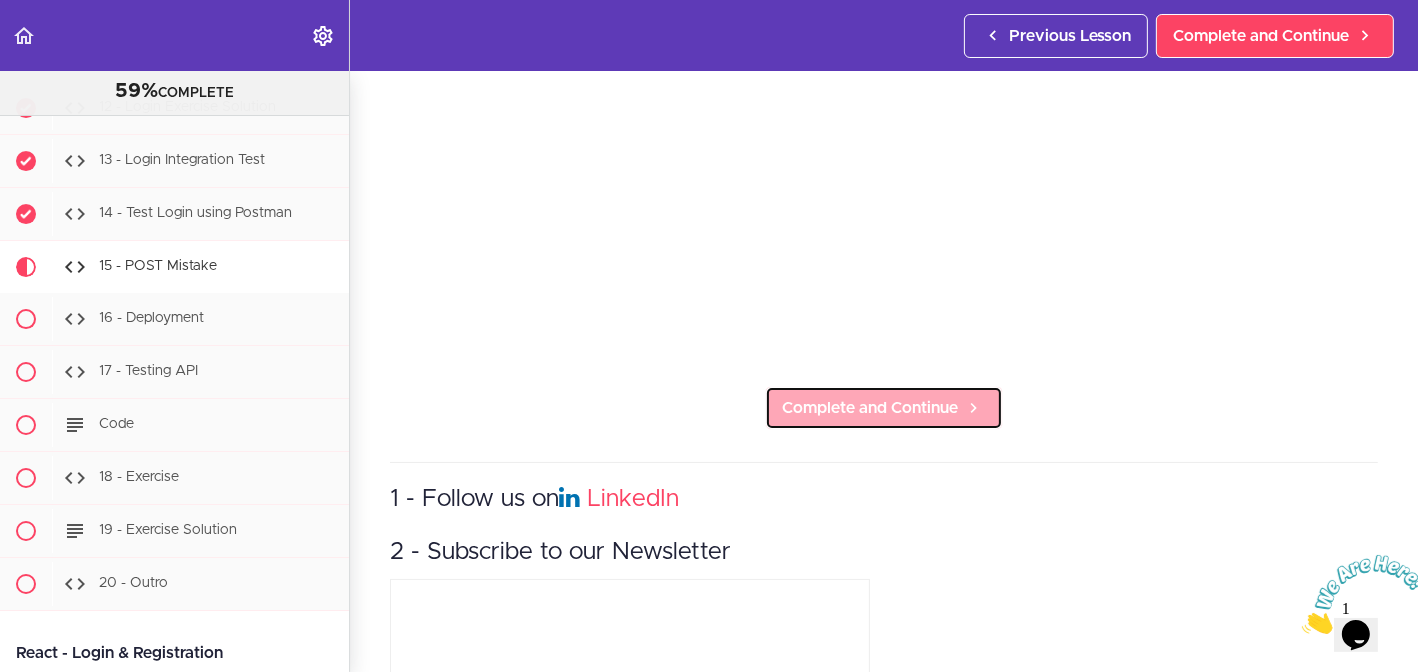 click on "Complete and Continue" at bounding box center (870, 408) 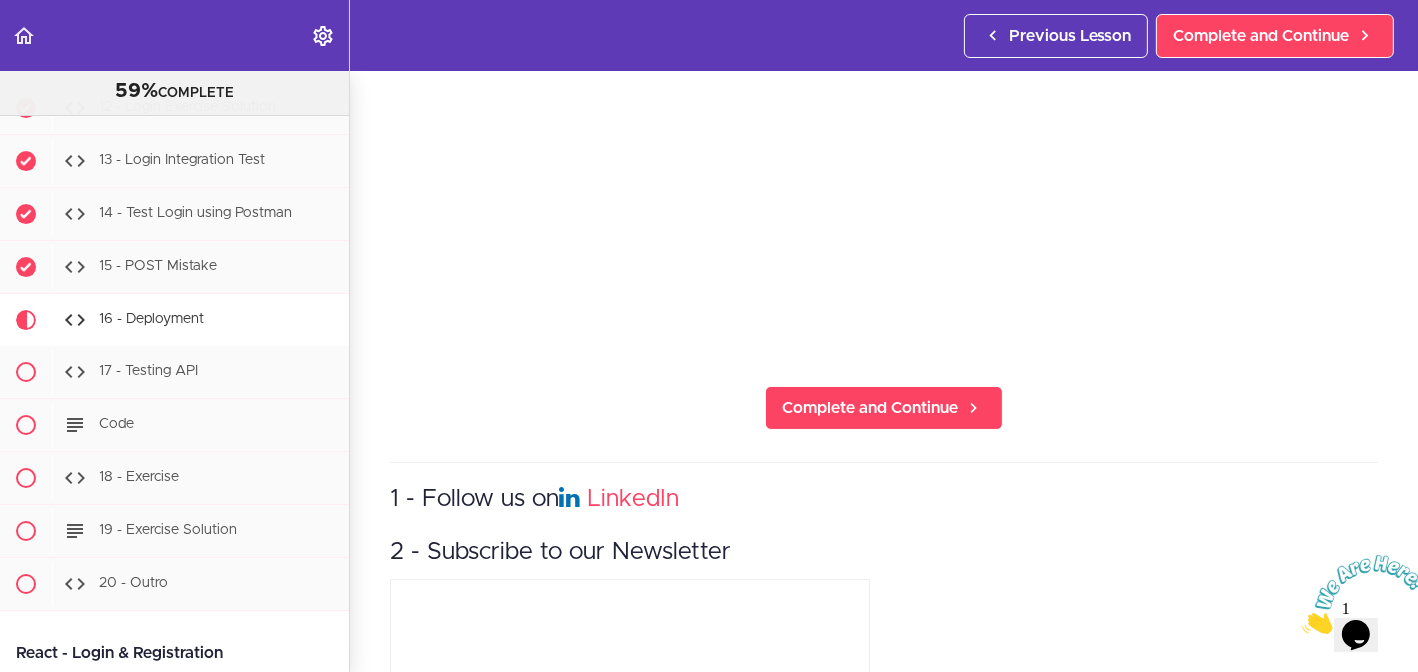 scroll, scrollTop: 0, scrollLeft: 0, axis: both 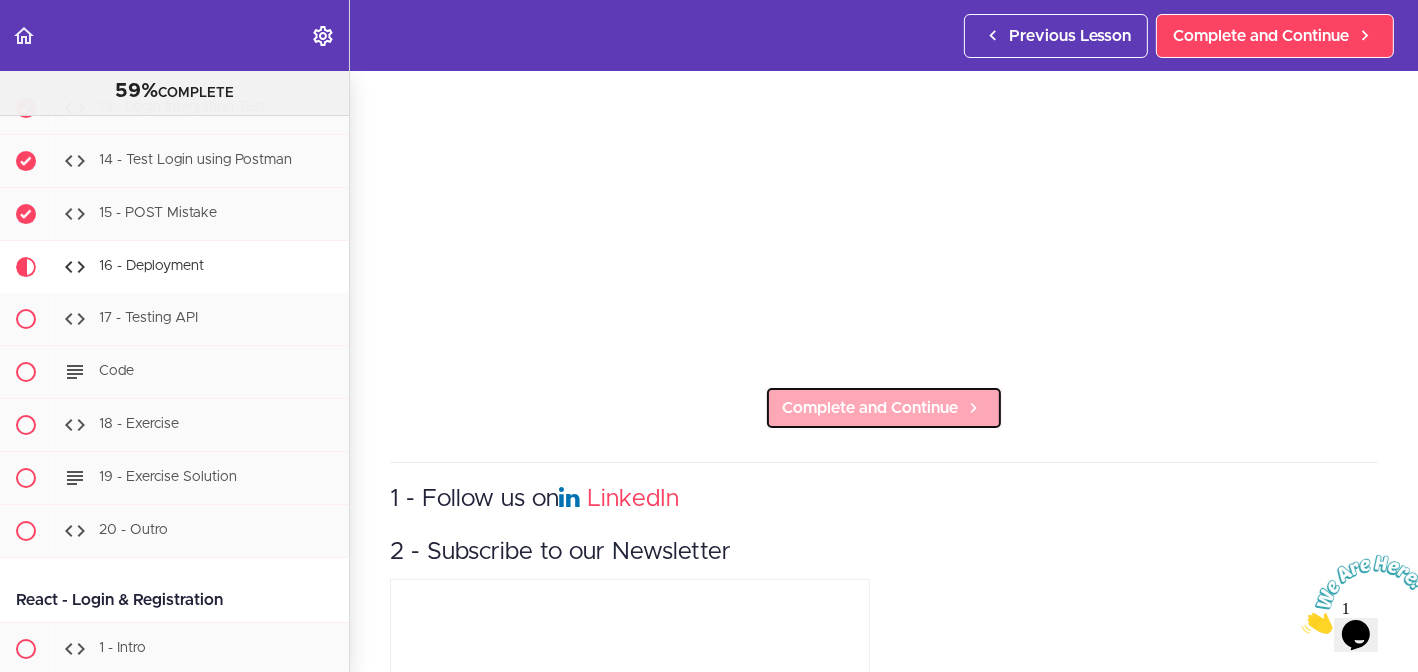 click on "Complete and Continue" at bounding box center [870, 408] 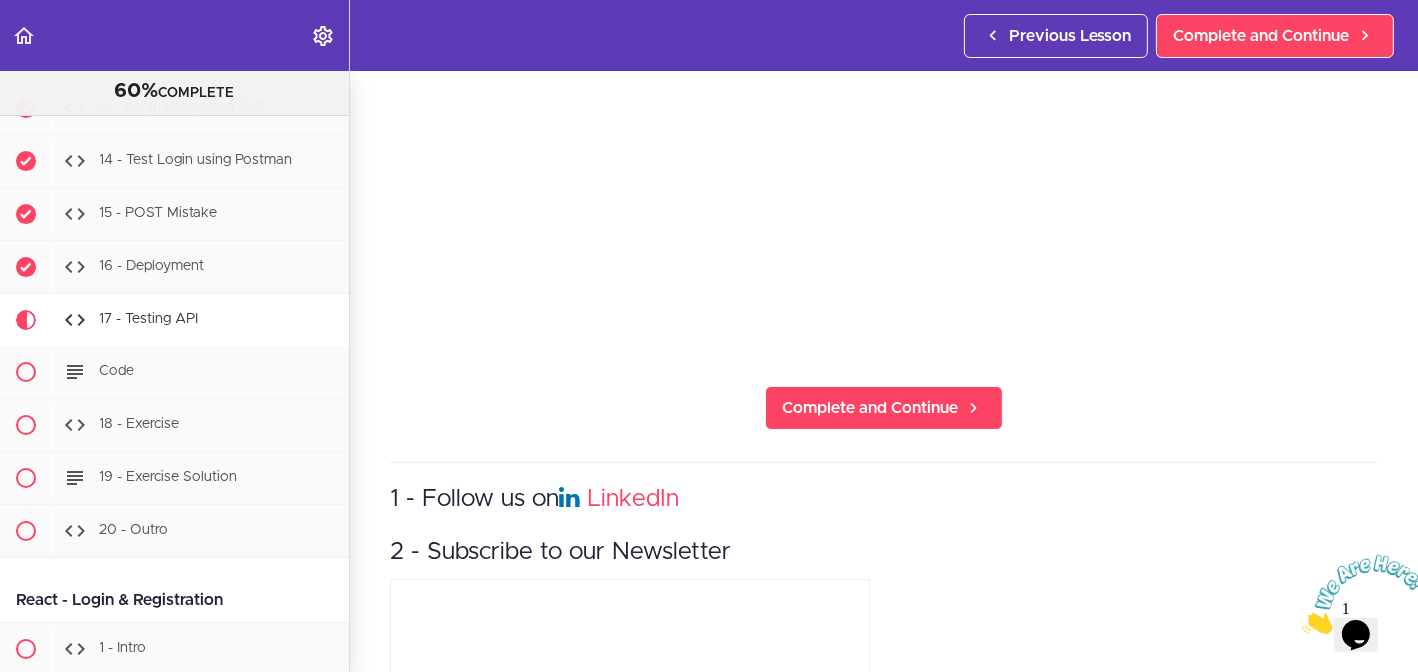 scroll, scrollTop: 0, scrollLeft: 0, axis: both 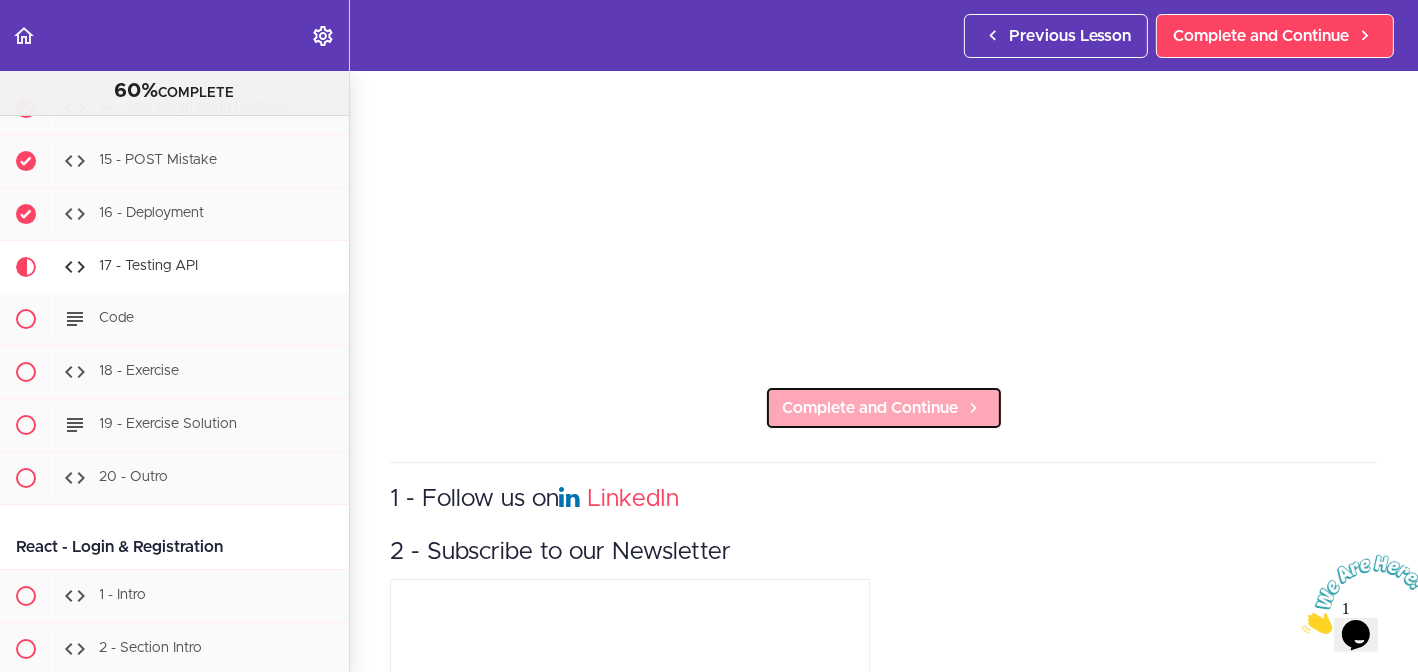 click on "Complete and Continue" at bounding box center (870, 408) 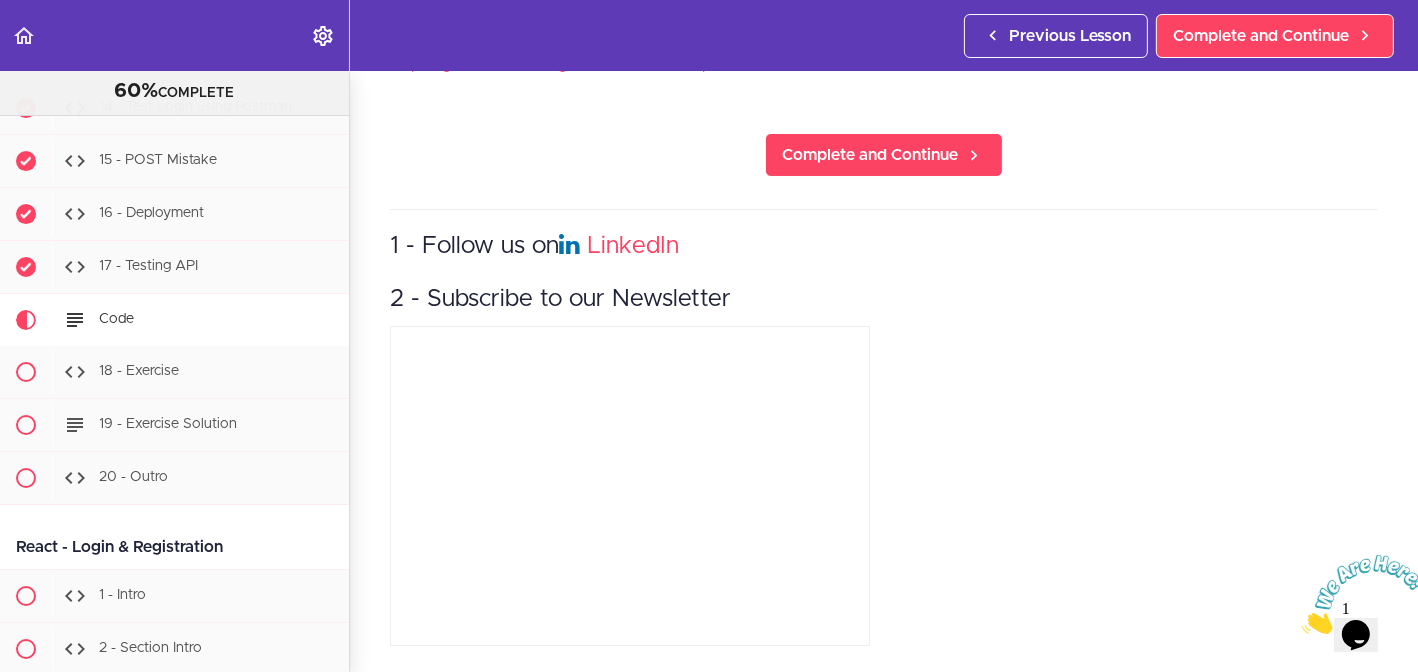 scroll, scrollTop: 0, scrollLeft: 0, axis: both 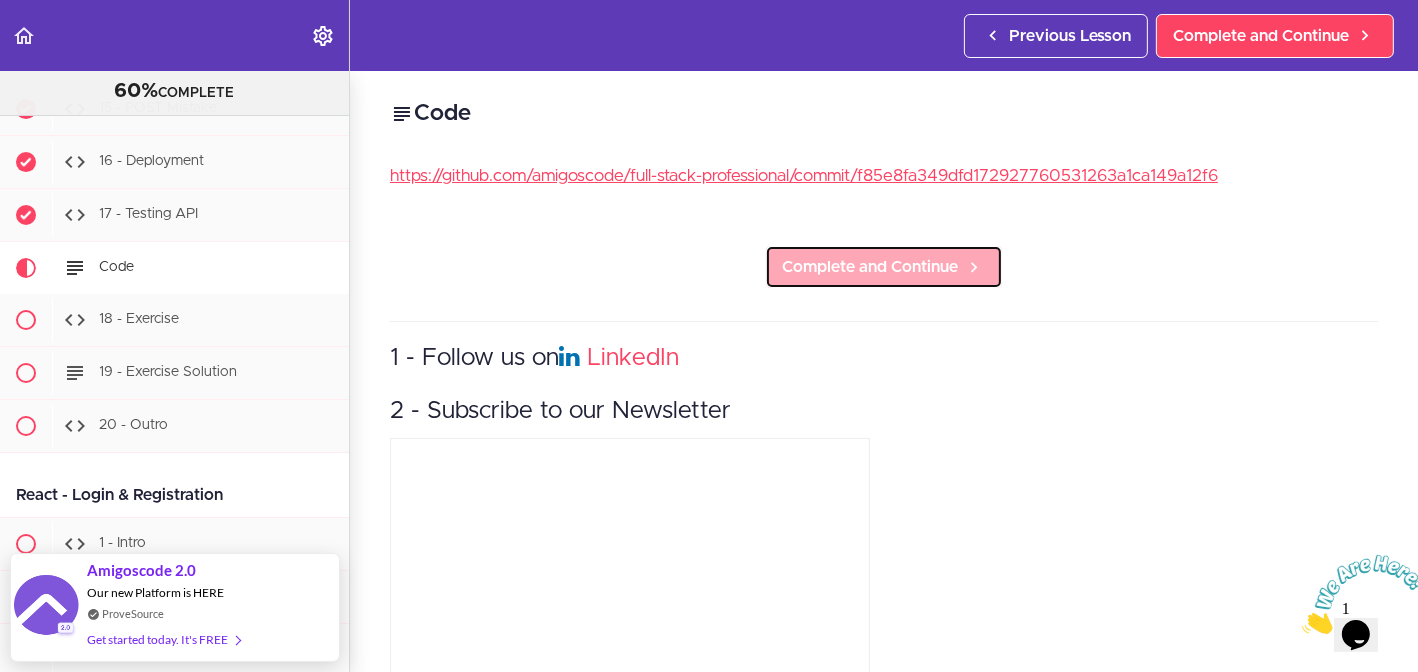 click on "Complete and Continue" at bounding box center (870, 267) 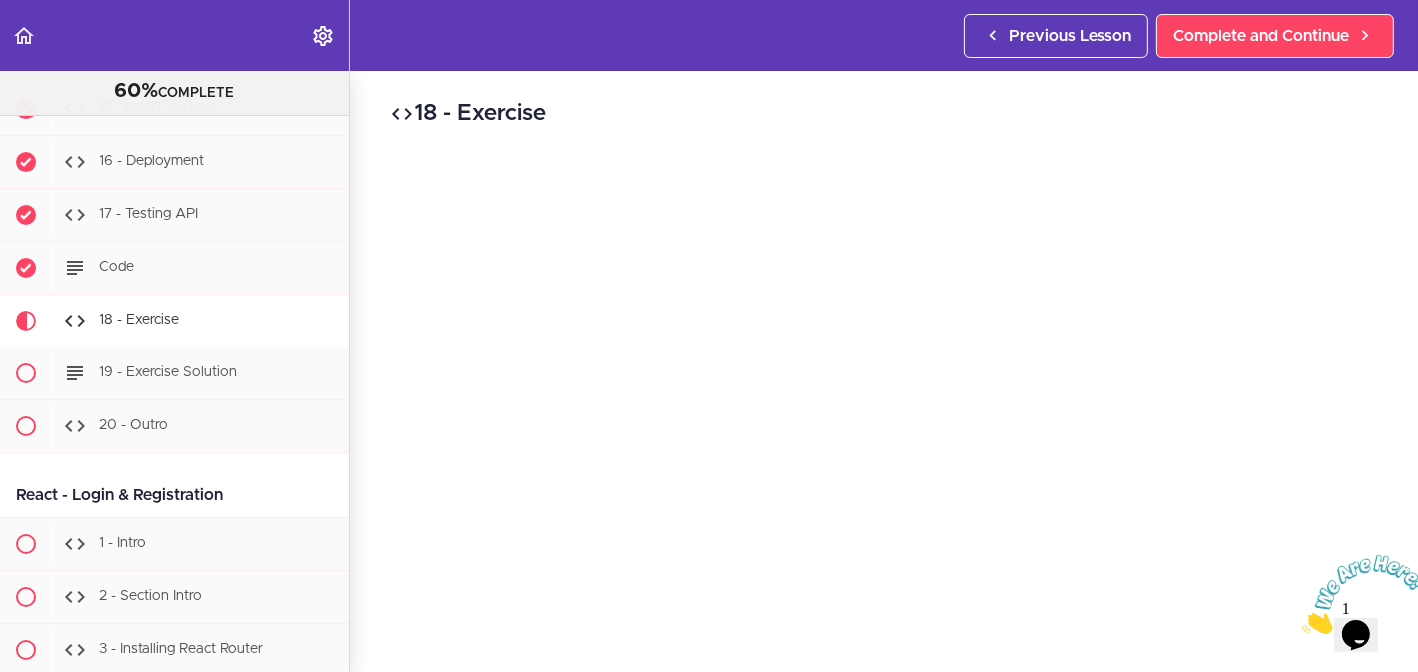 scroll, scrollTop: 30726, scrollLeft: 0, axis: vertical 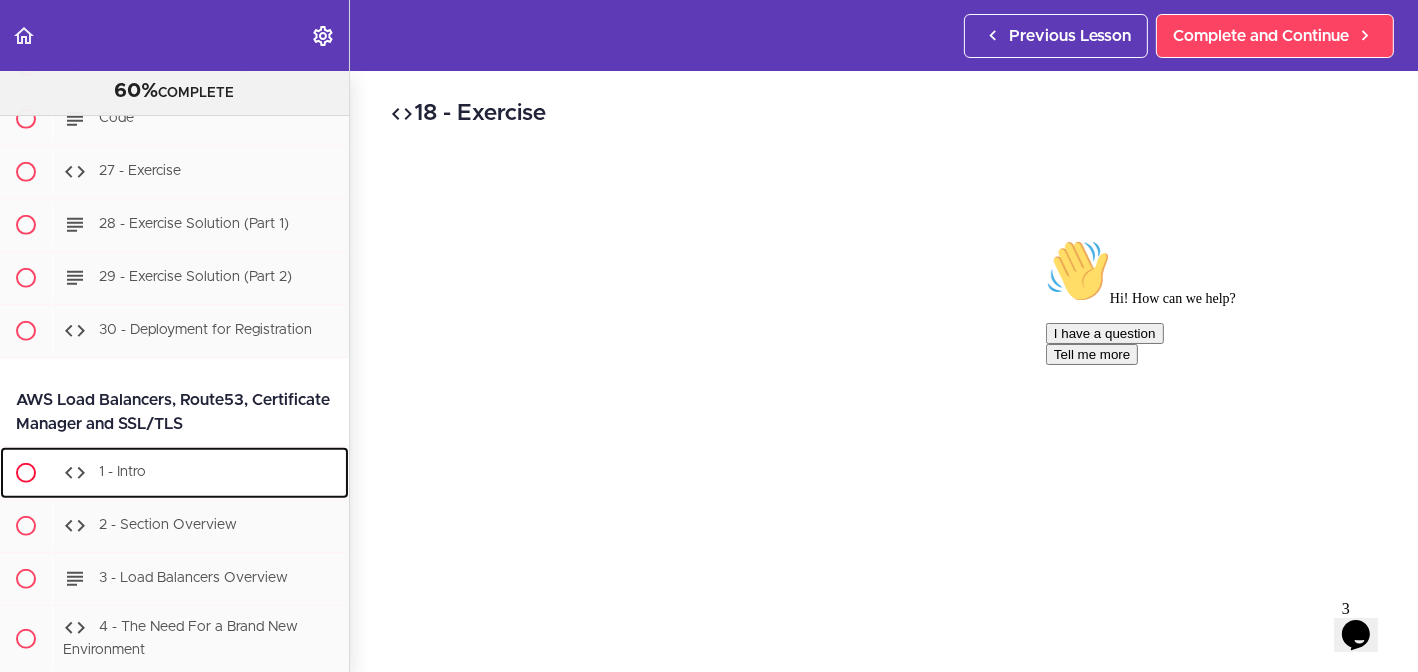 click on "1 - Intro" at bounding box center [200, 473] 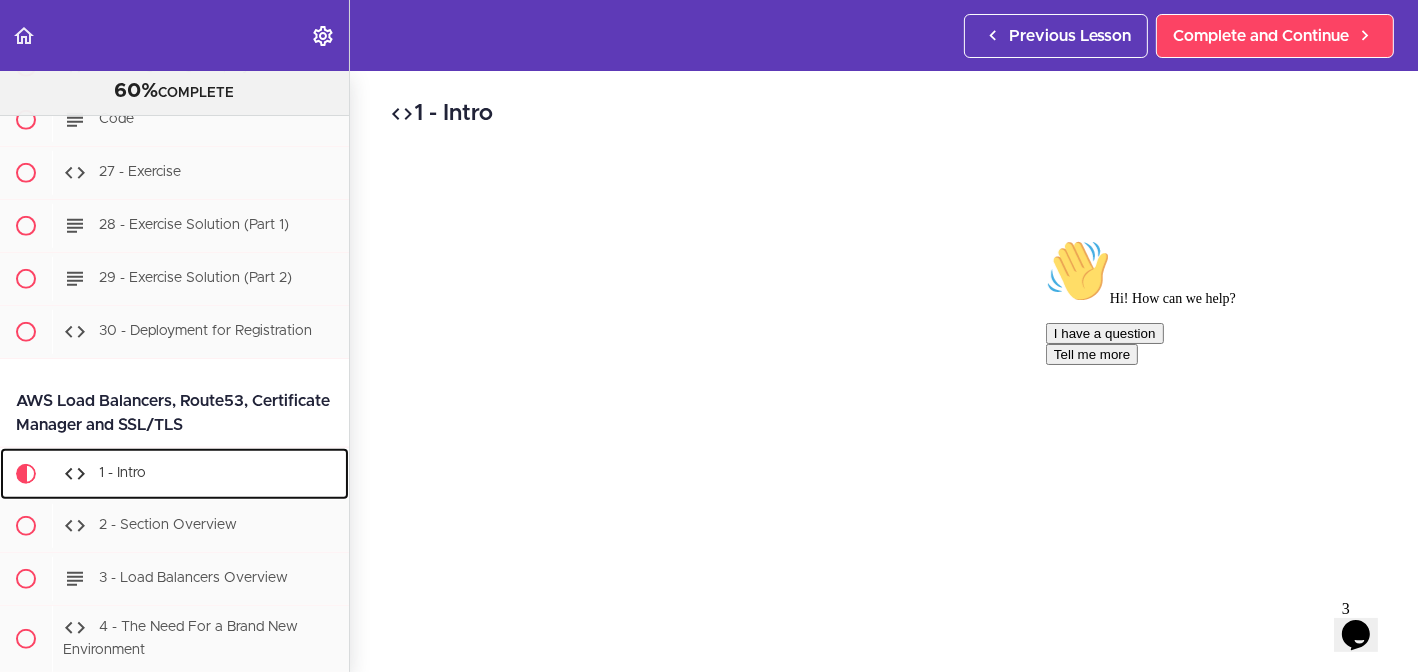 scroll, scrollTop: 32752, scrollLeft: 0, axis: vertical 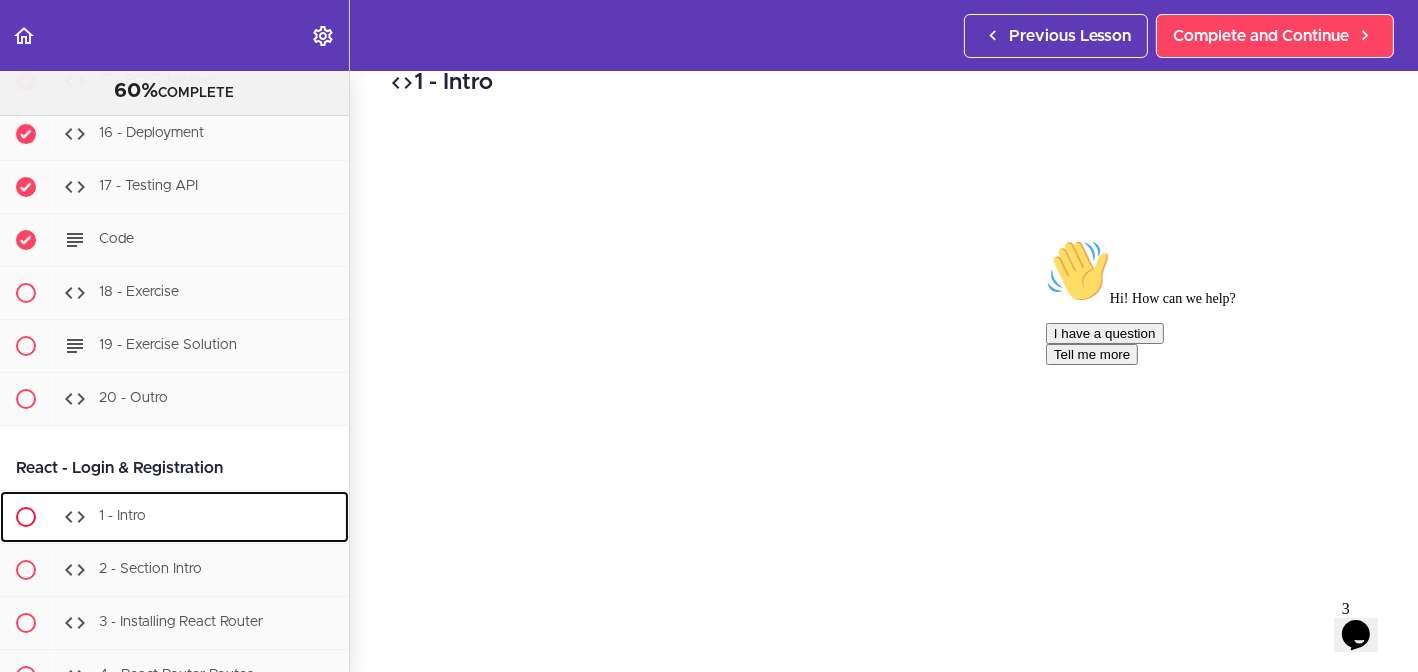 click on "1 - Intro" at bounding box center [200, 517] 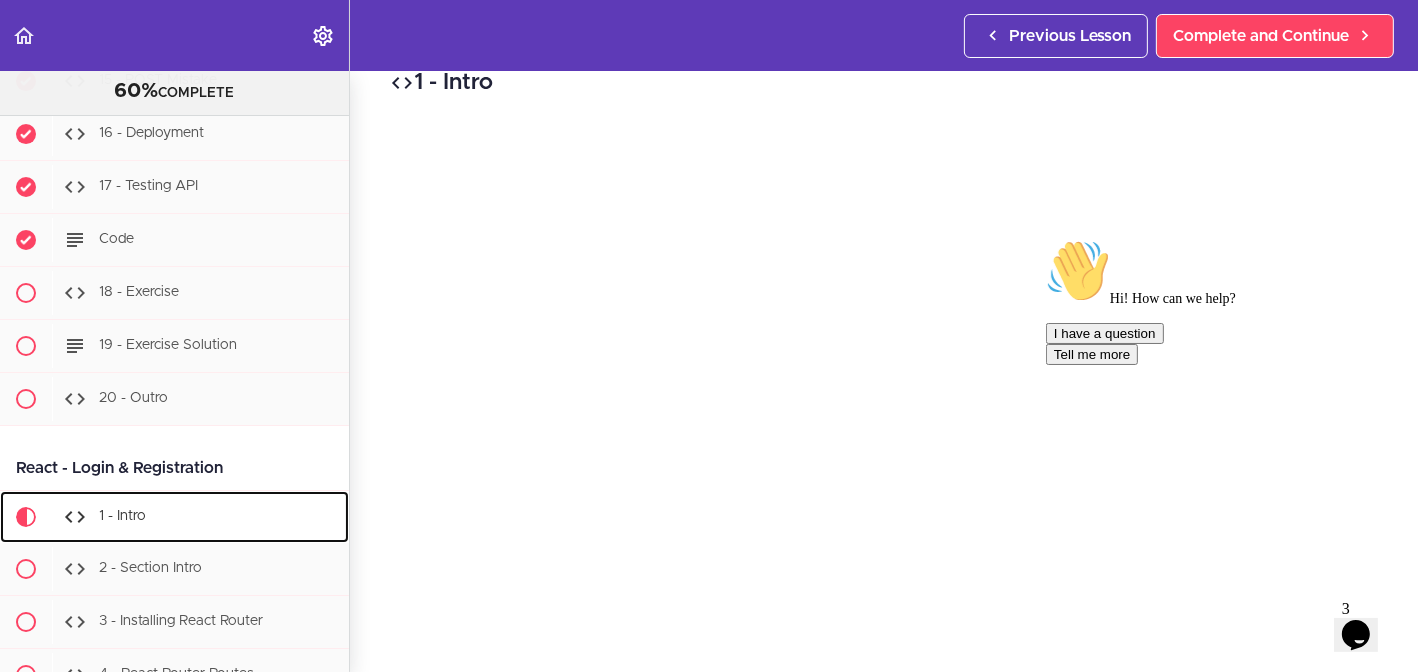 scroll, scrollTop: 30949, scrollLeft: 0, axis: vertical 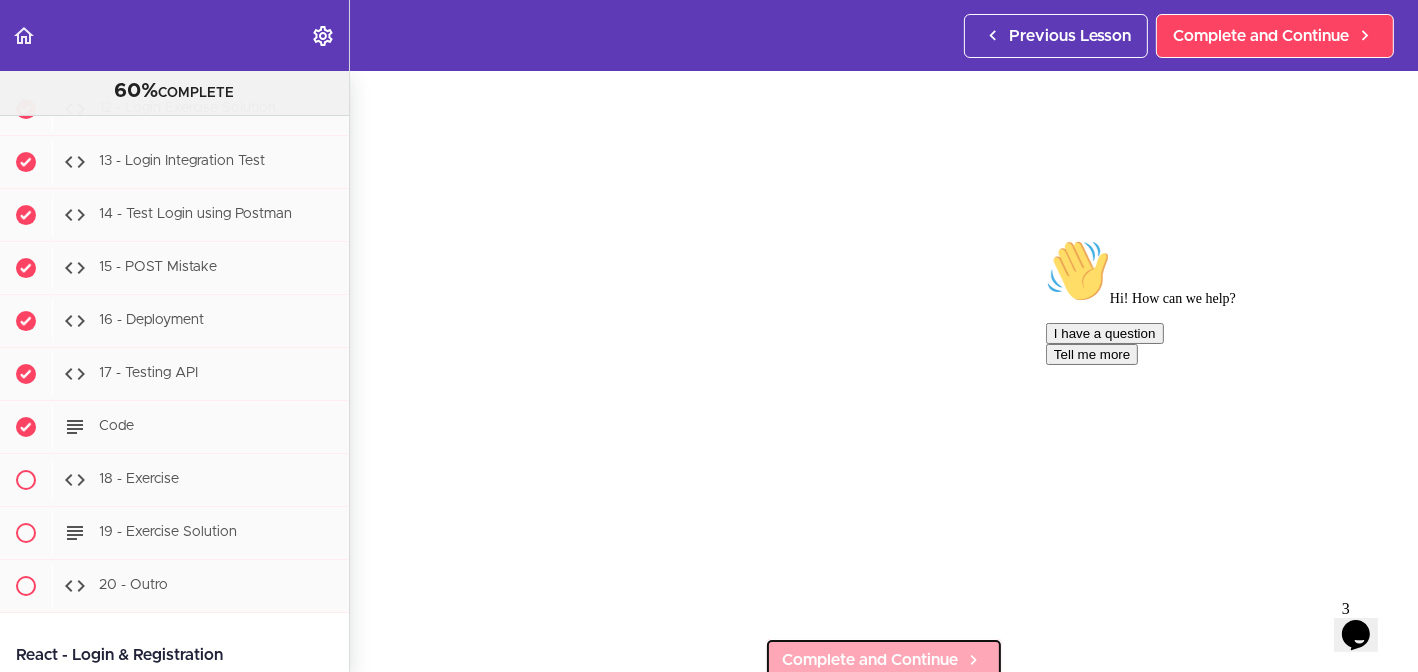 click on "Complete and Continue" at bounding box center (870, 660) 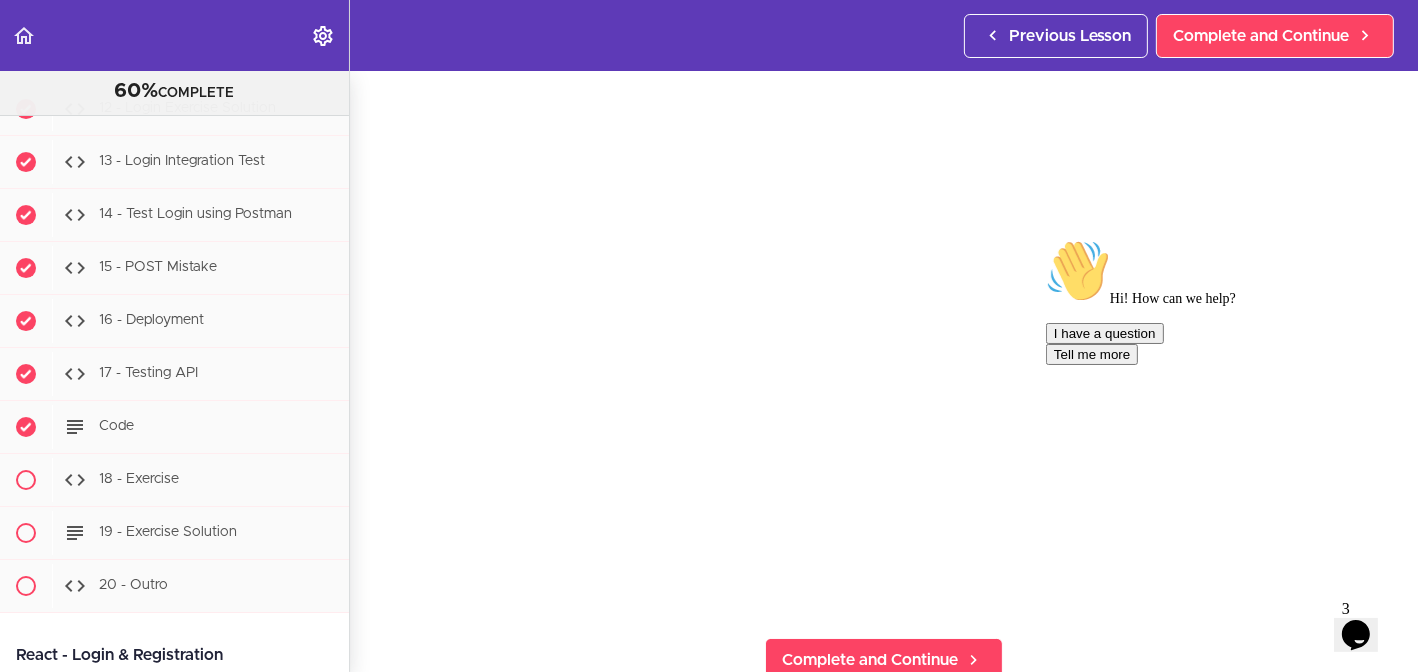 scroll, scrollTop: 0, scrollLeft: 0, axis: both 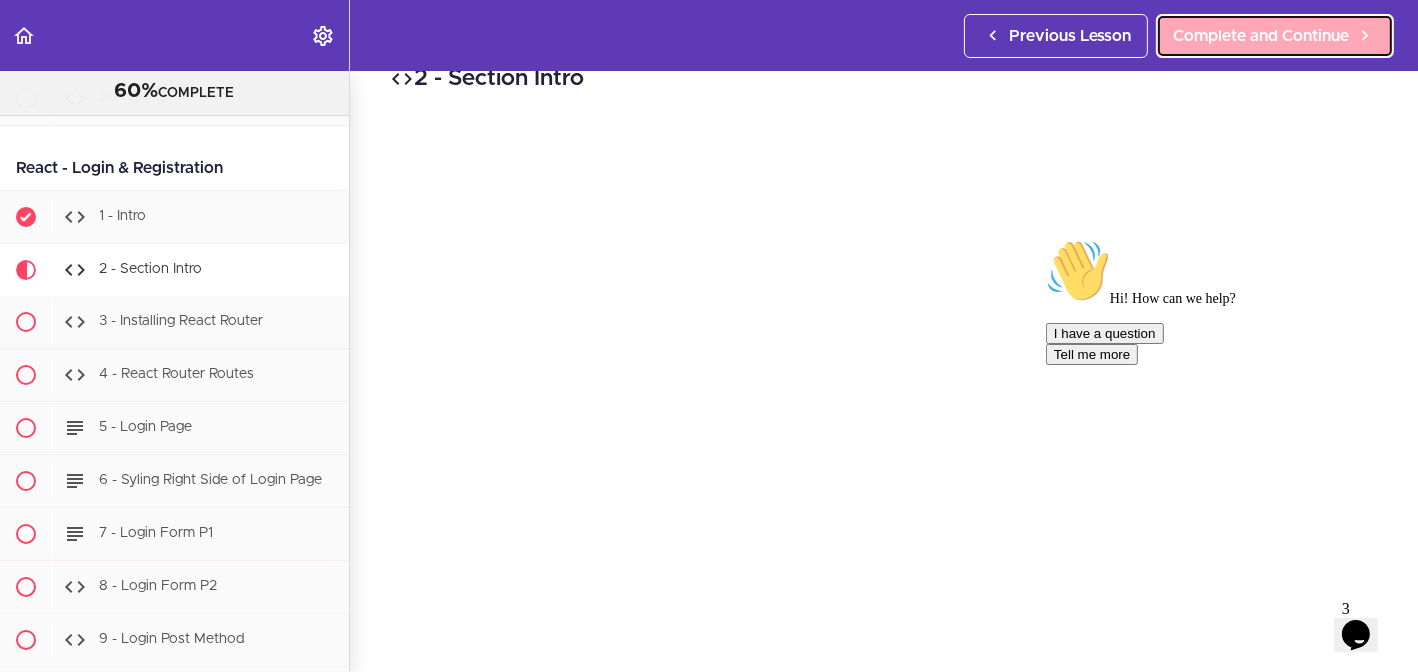 click on "Complete and Continue" at bounding box center (1261, 36) 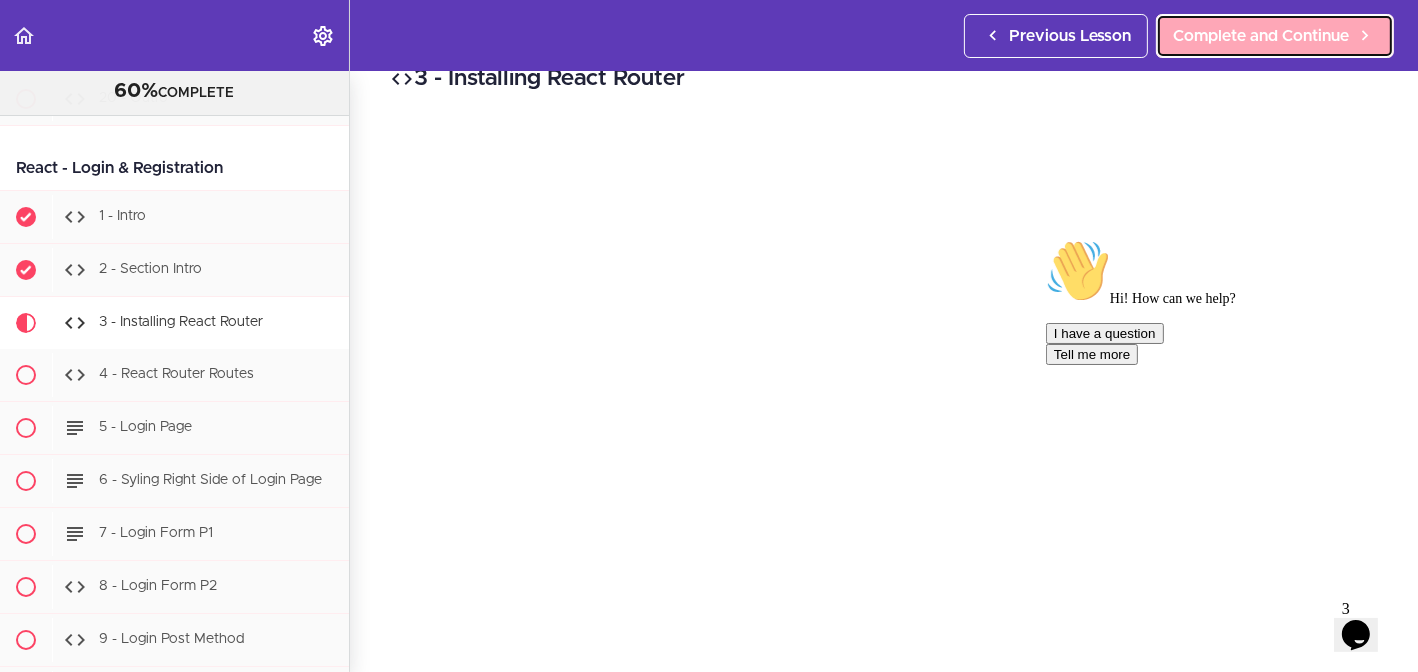 scroll, scrollTop: 0, scrollLeft: 0, axis: both 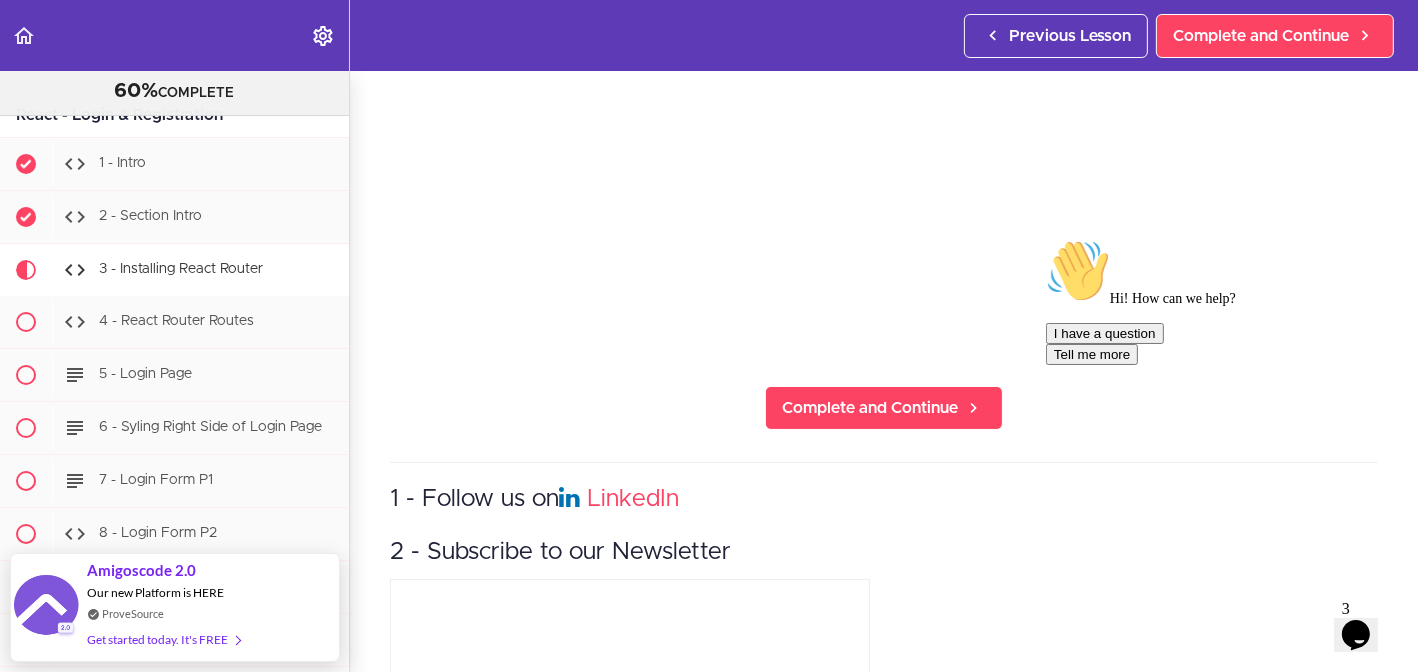 click on "Hi! How can we help? I have a question Tell me more" at bounding box center (1225, 301) 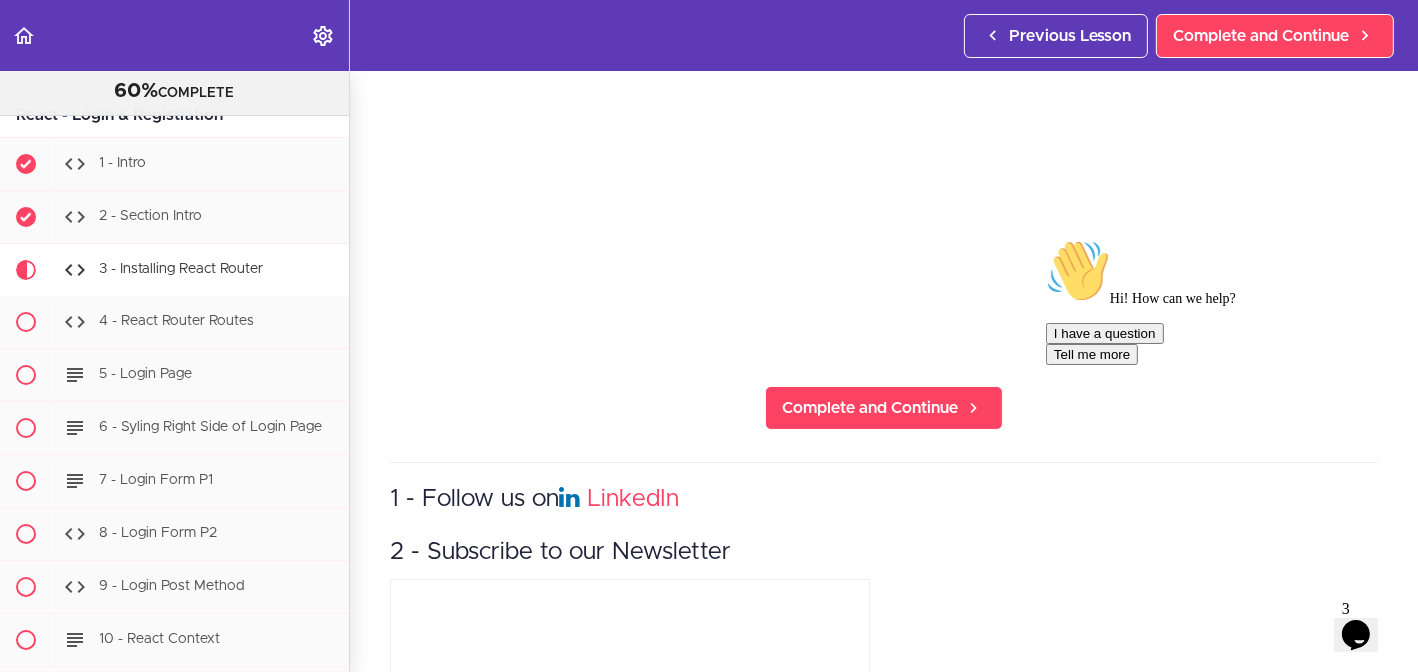 drag, startPoint x: 1011, startPoint y: 547, endPoint x: 1027, endPoint y: 524, distance: 28.01785 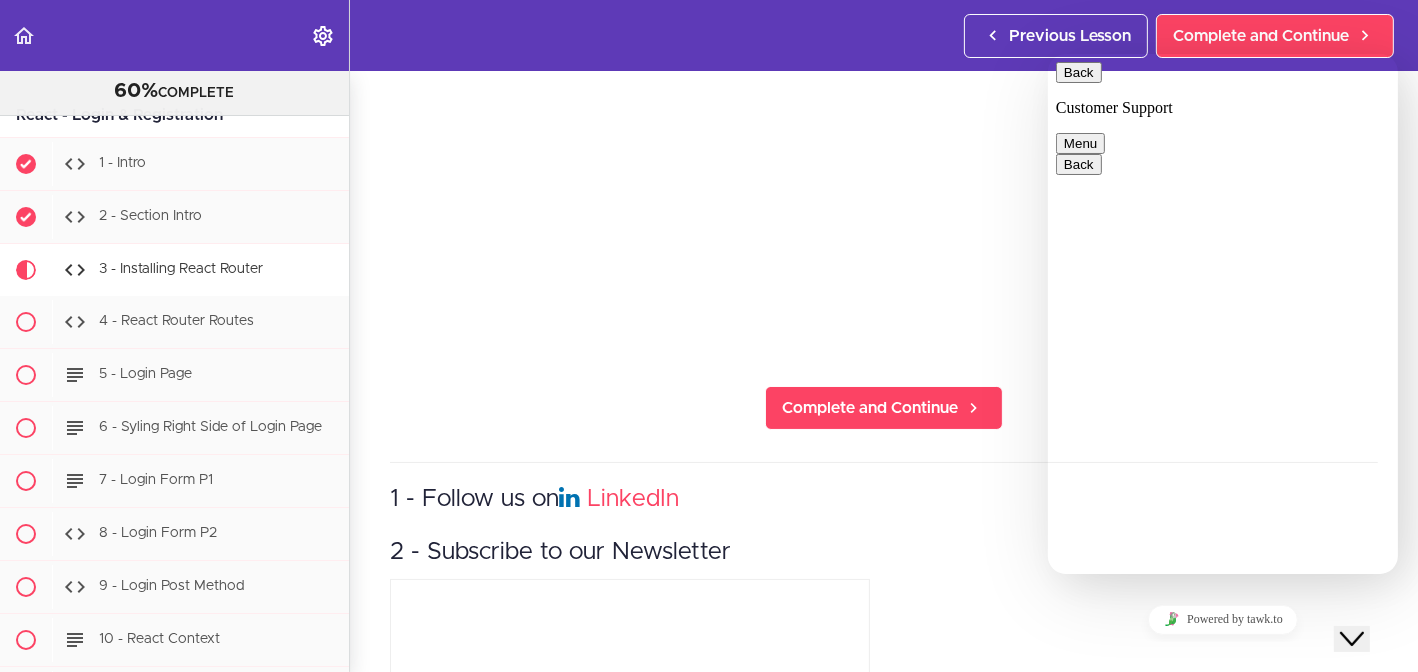 click on "1 - Follow us on     LinkedIn
2 - Subscribe to our Newsletter" at bounding box center [884, 683] 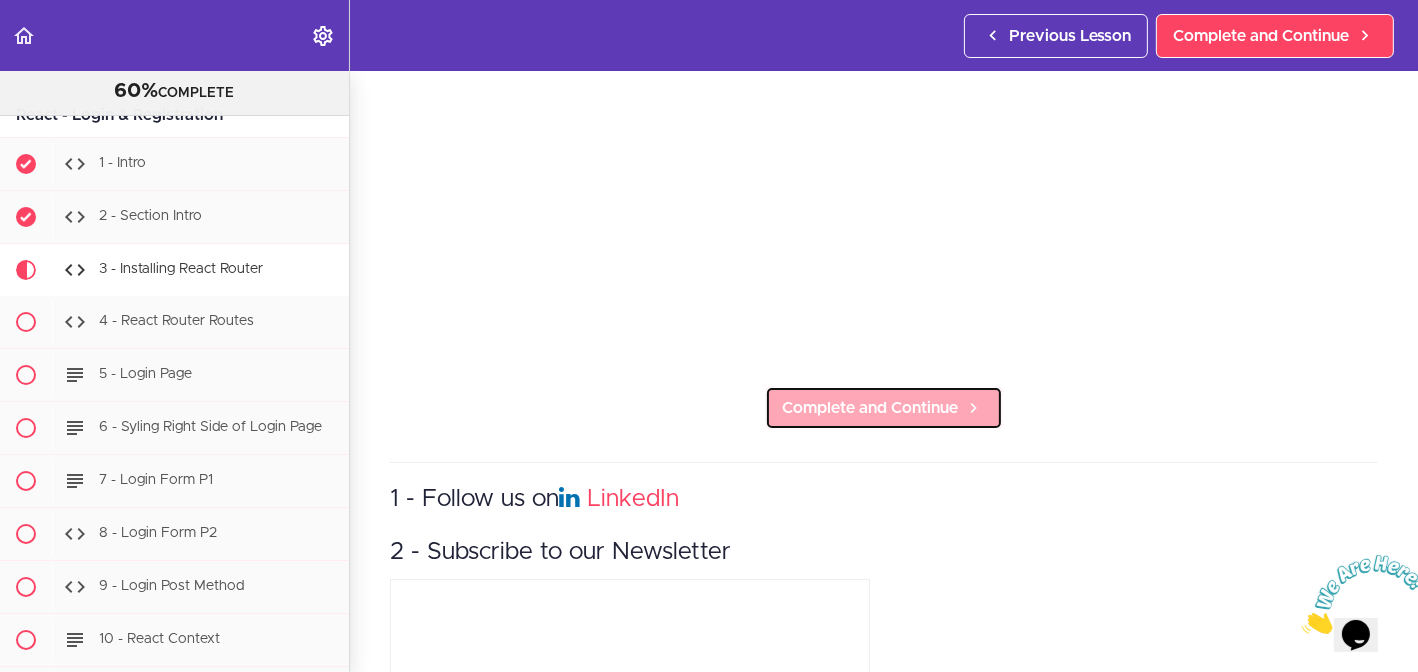 click on "Complete and Continue" at bounding box center [870, 408] 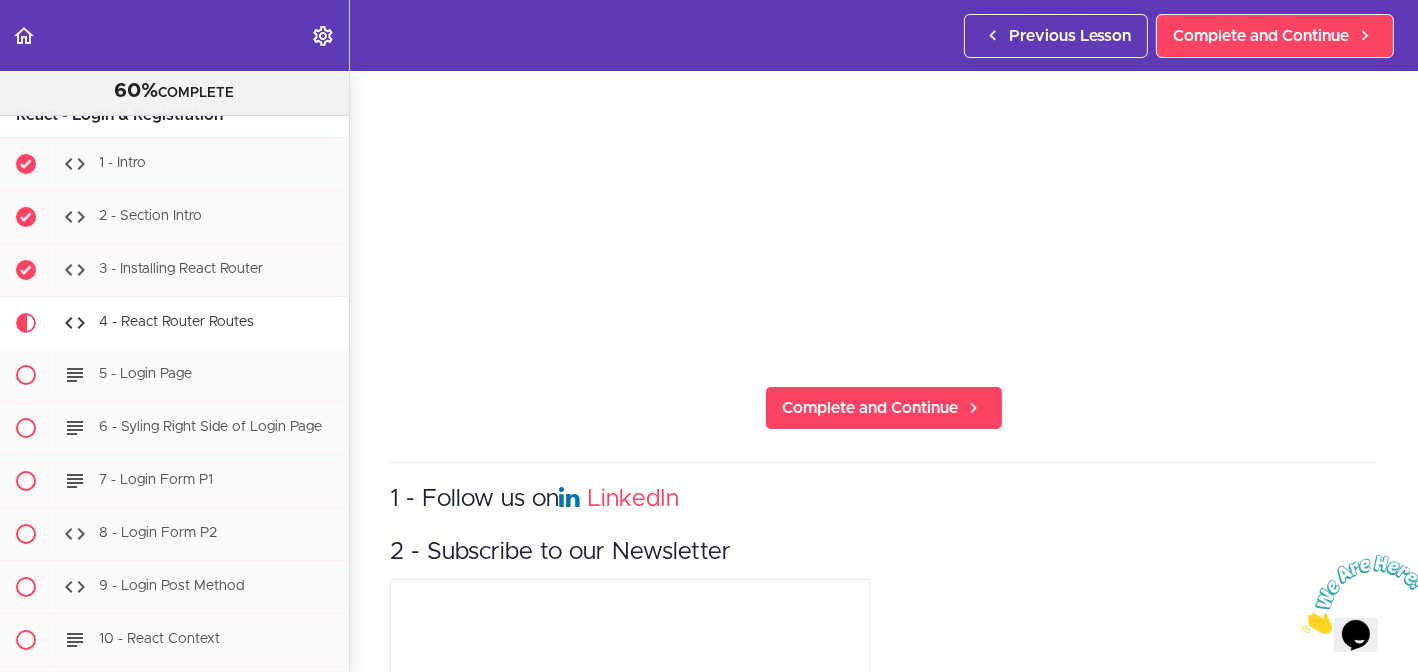 scroll, scrollTop: 0, scrollLeft: 0, axis: both 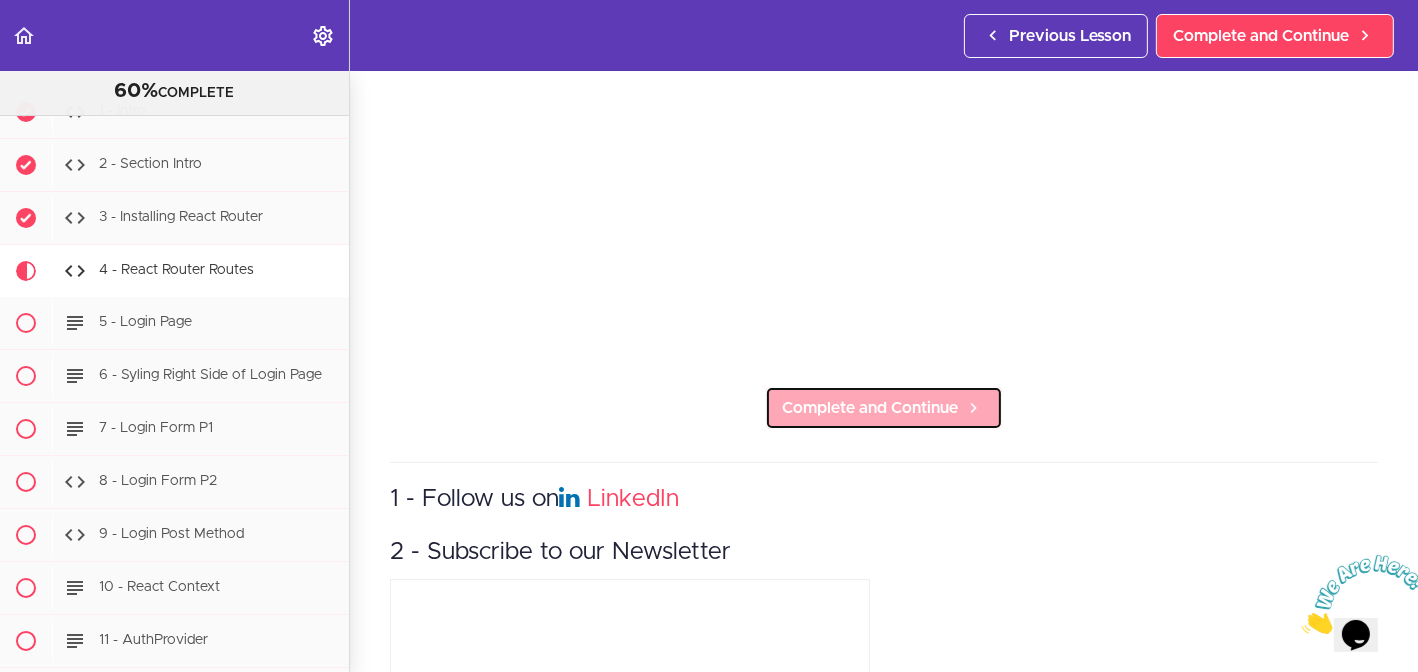 click on "Complete and Continue" at bounding box center (870, 408) 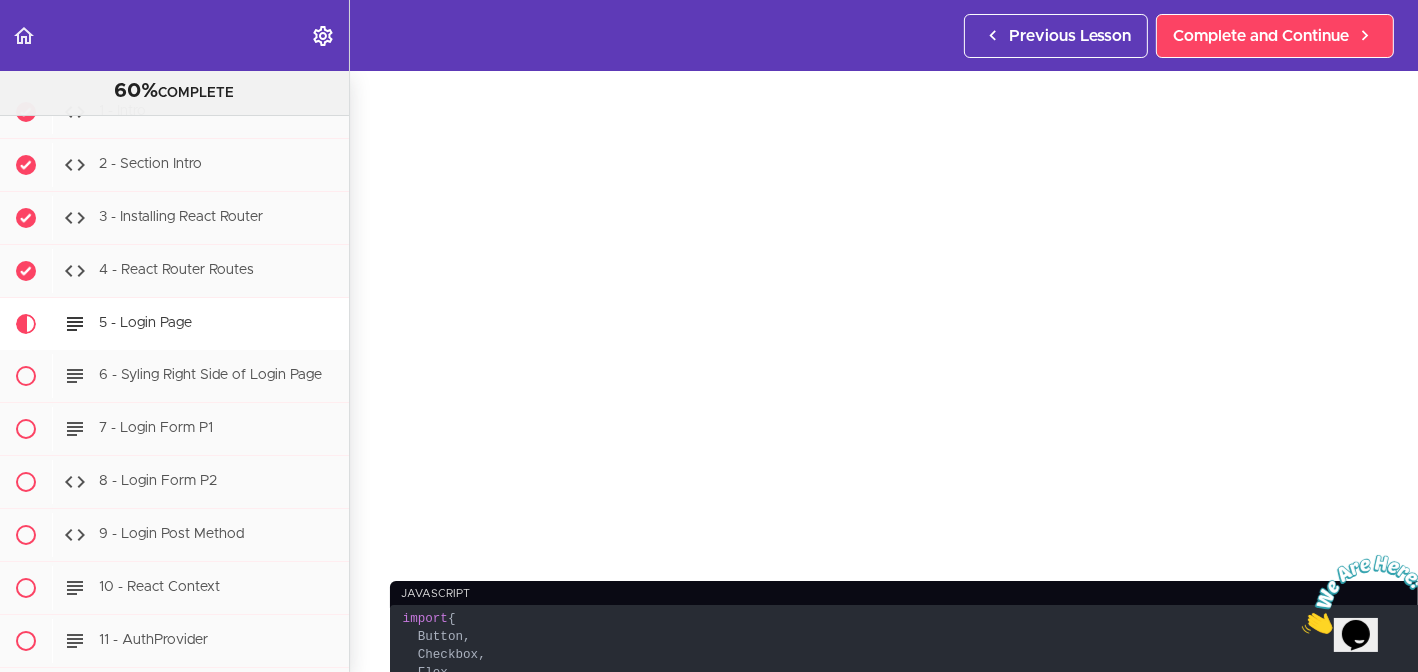scroll, scrollTop: 0, scrollLeft: 0, axis: both 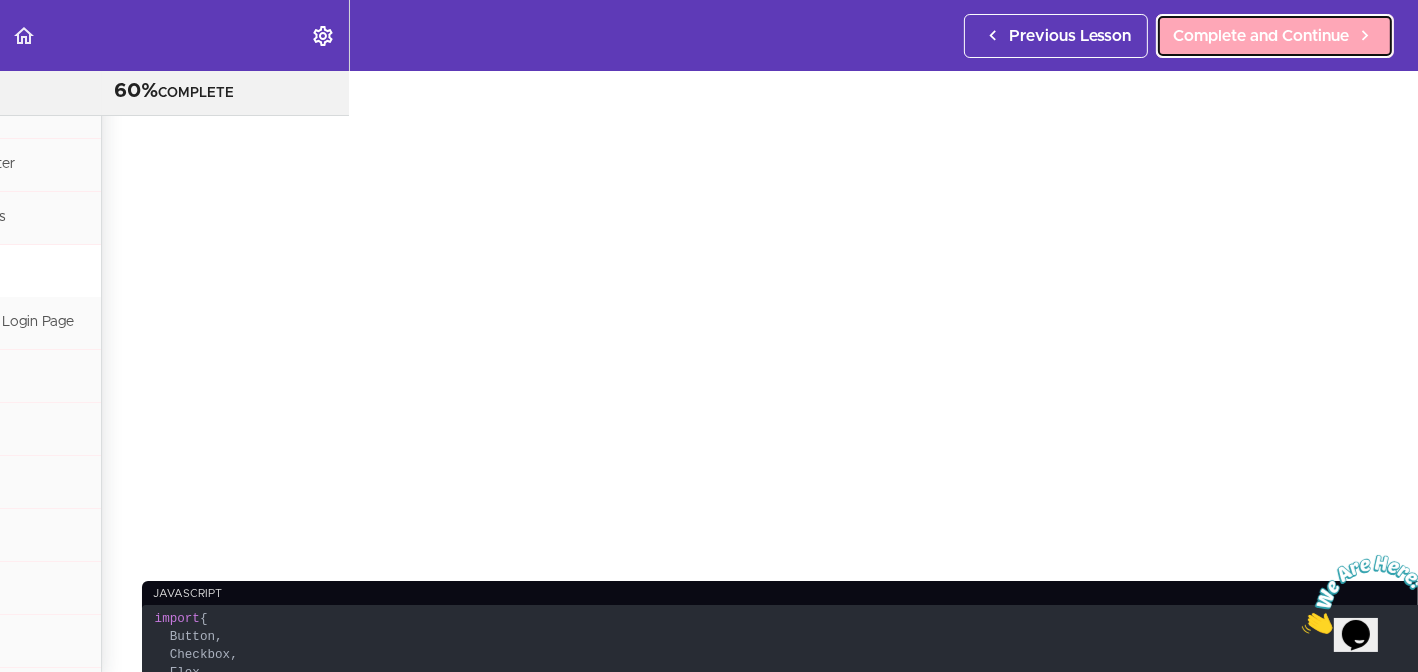 click on "Complete and Continue" at bounding box center [1261, 36] 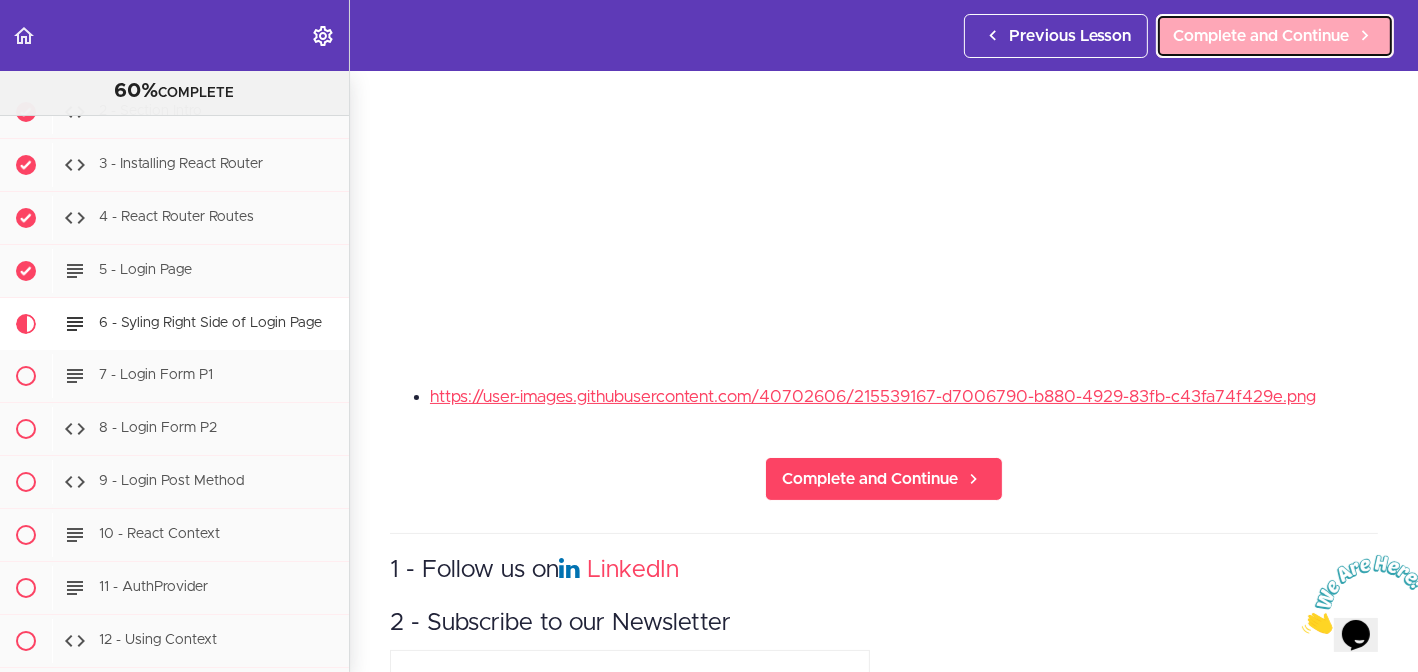 scroll, scrollTop: 0, scrollLeft: 0, axis: both 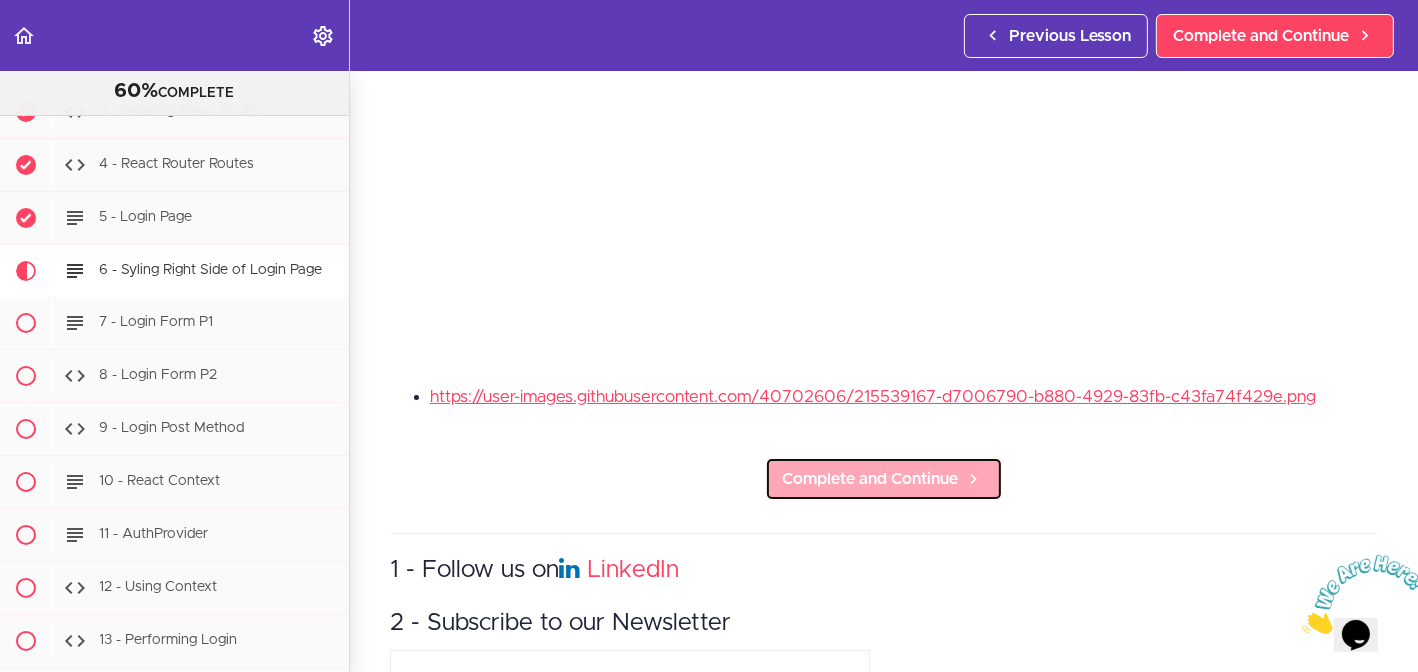 click on "Complete and Continue" at bounding box center (870, 479) 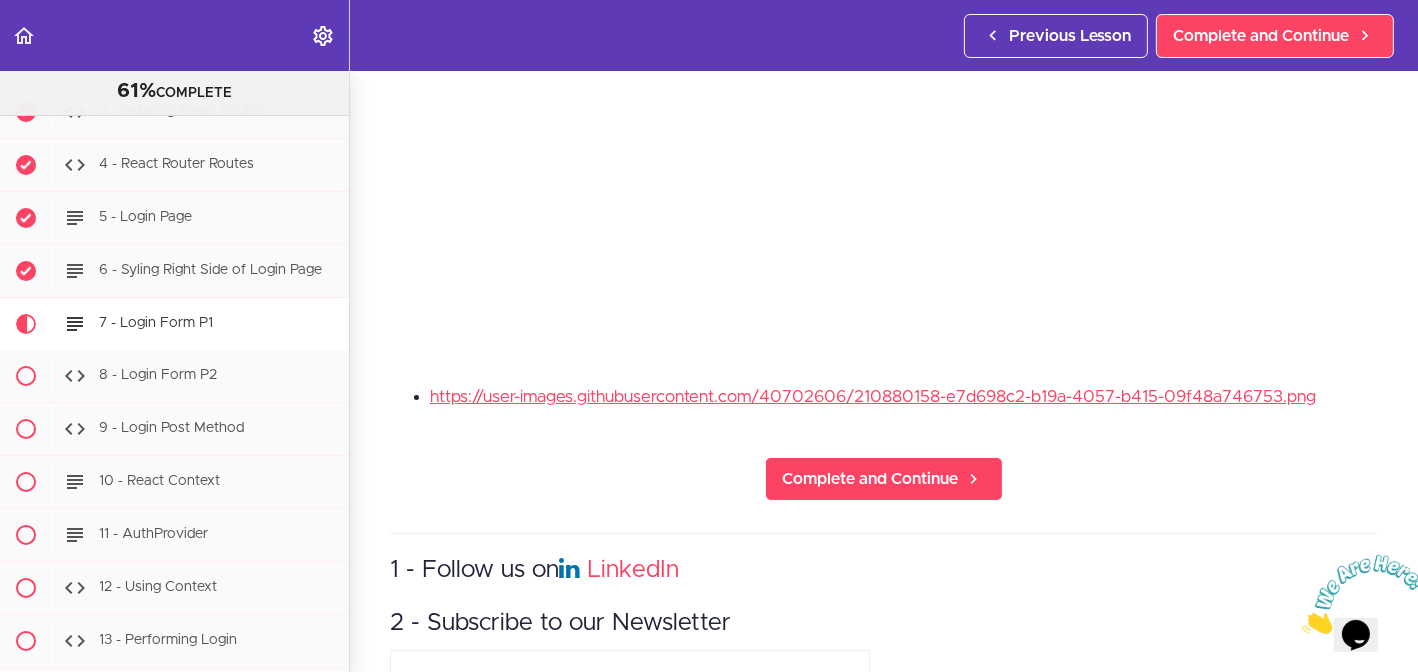 scroll, scrollTop: 0, scrollLeft: 0, axis: both 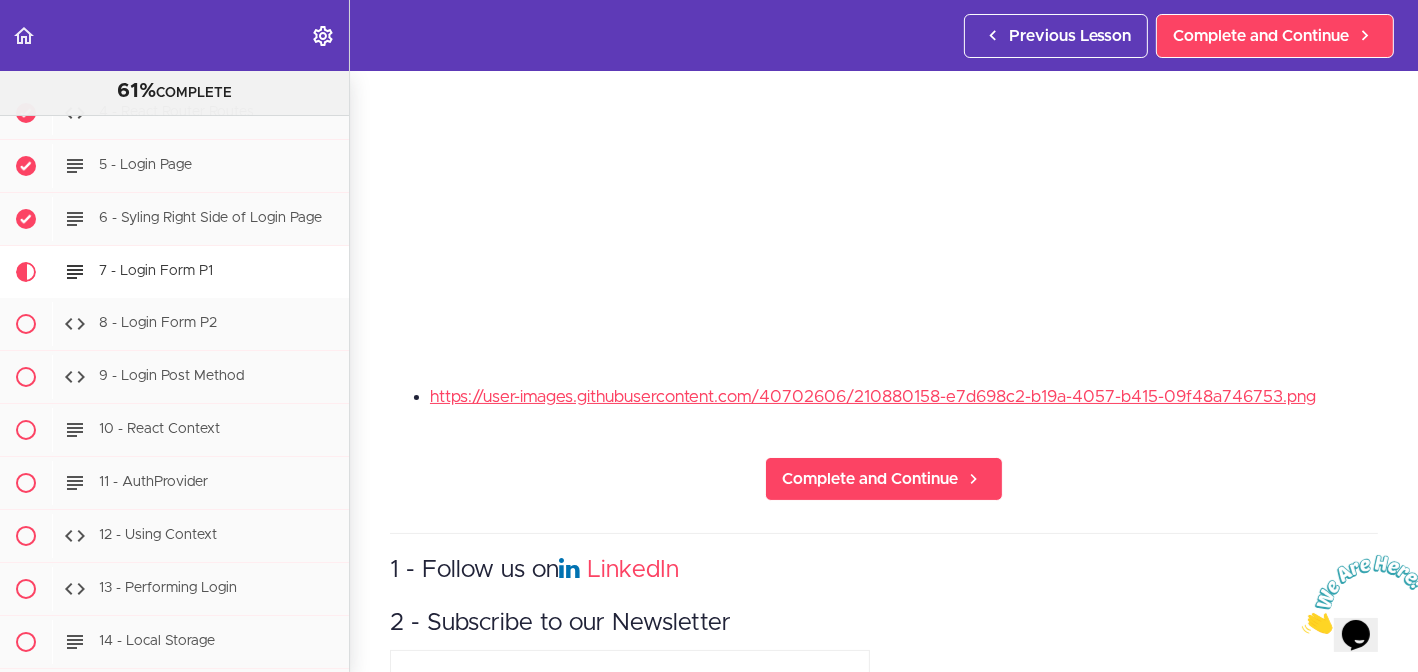 click at bounding box center (1301, 627) 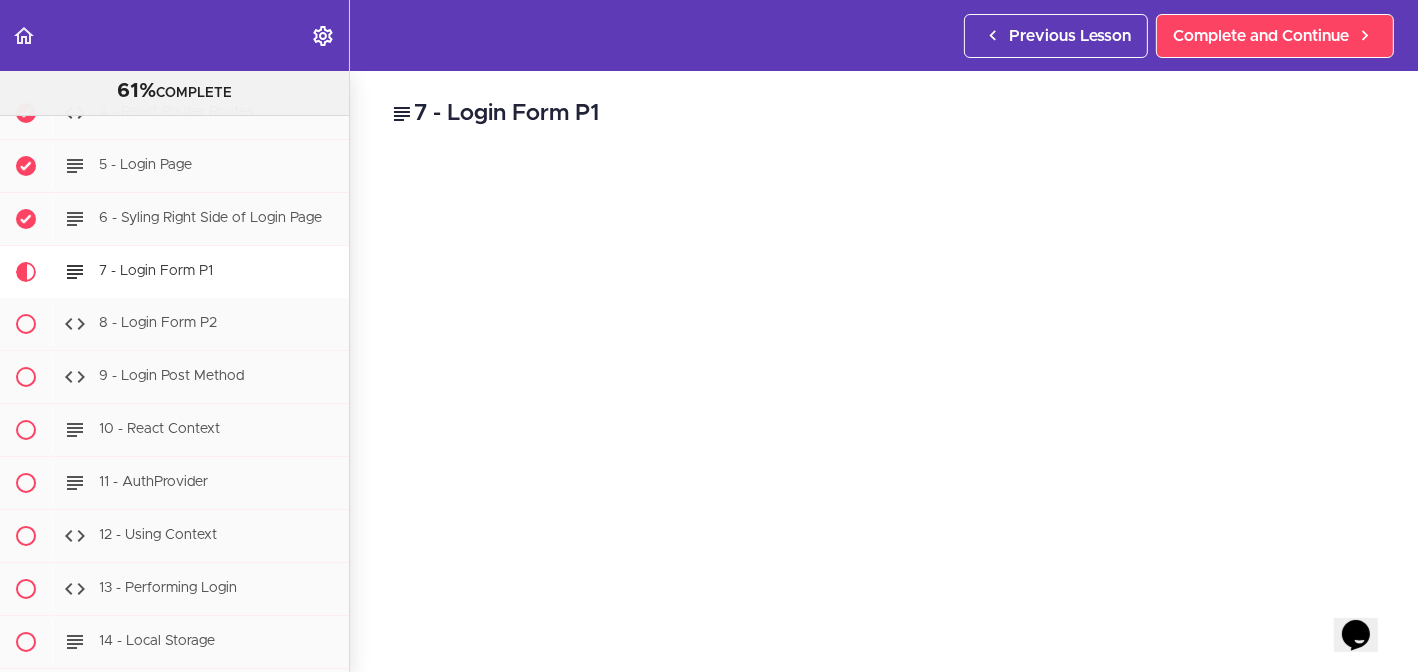 scroll, scrollTop: 363, scrollLeft: 0, axis: vertical 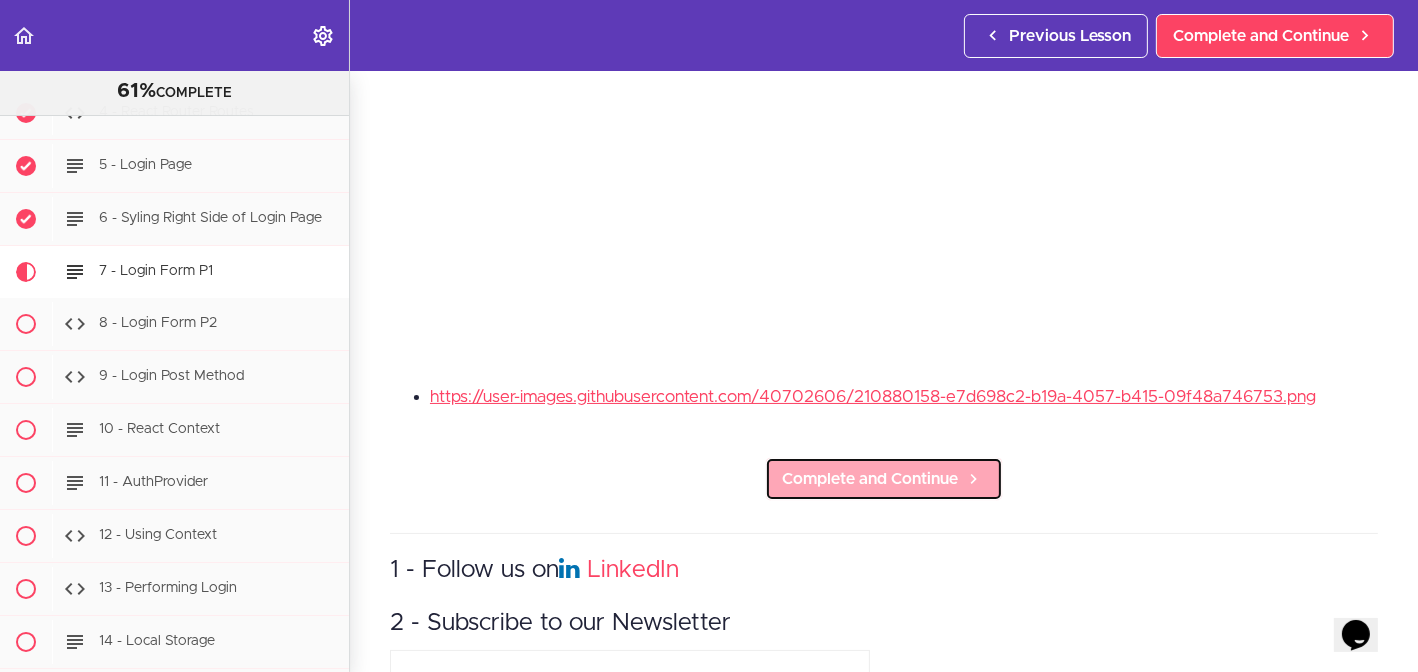 click on "Complete and Continue" at bounding box center (884, 479) 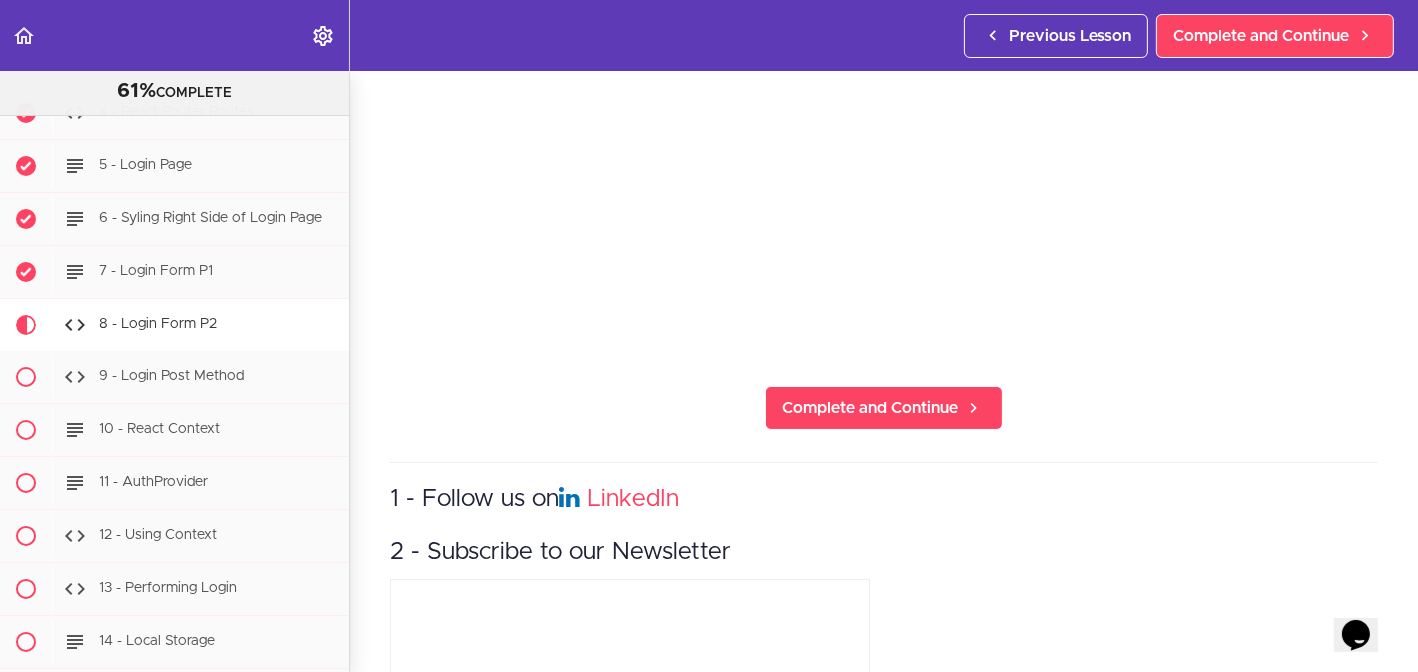 scroll, scrollTop: 0, scrollLeft: 0, axis: both 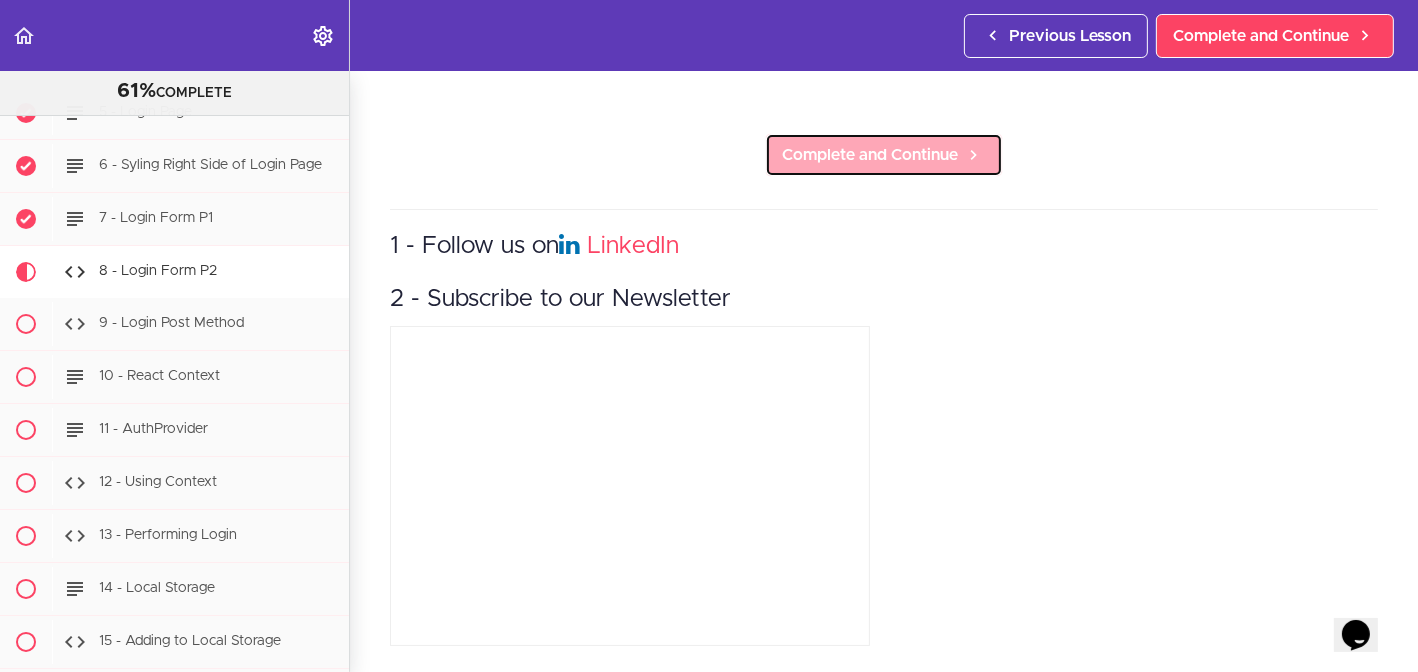 click on "Complete and Continue" at bounding box center [870, 155] 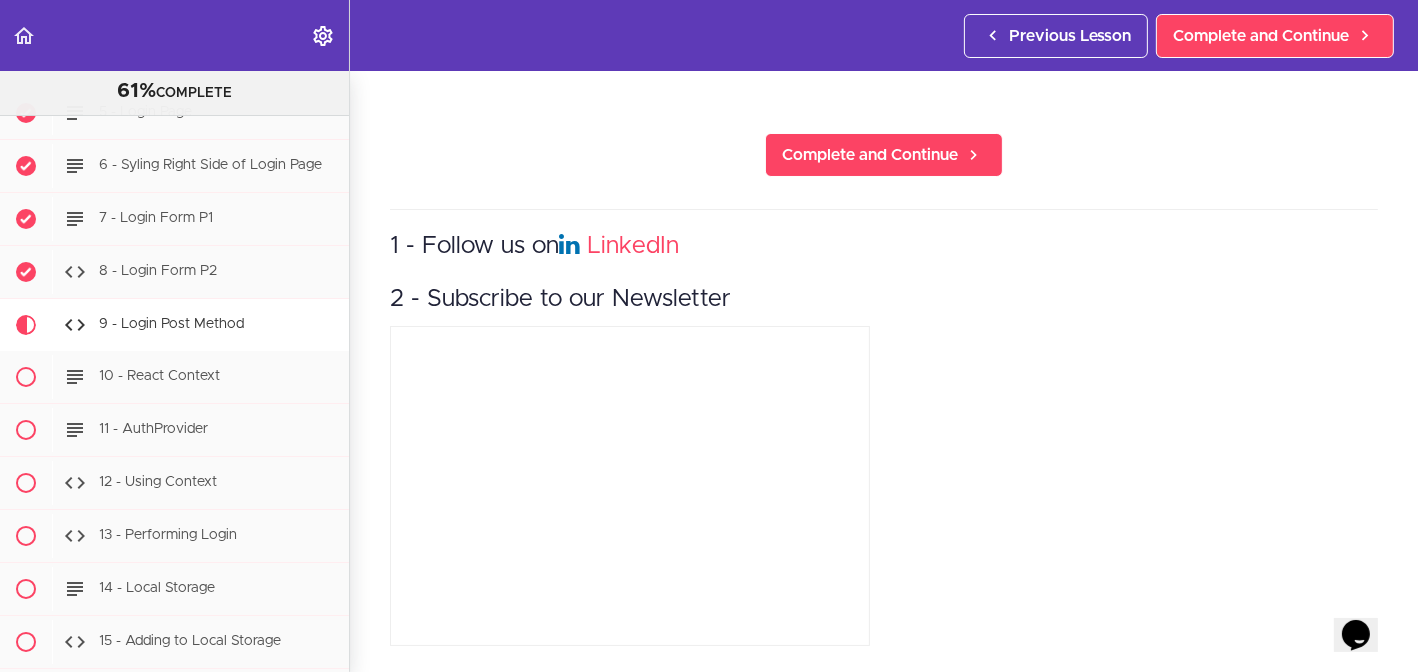 scroll, scrollTop: 0, scrollLeft: 0, axis: both 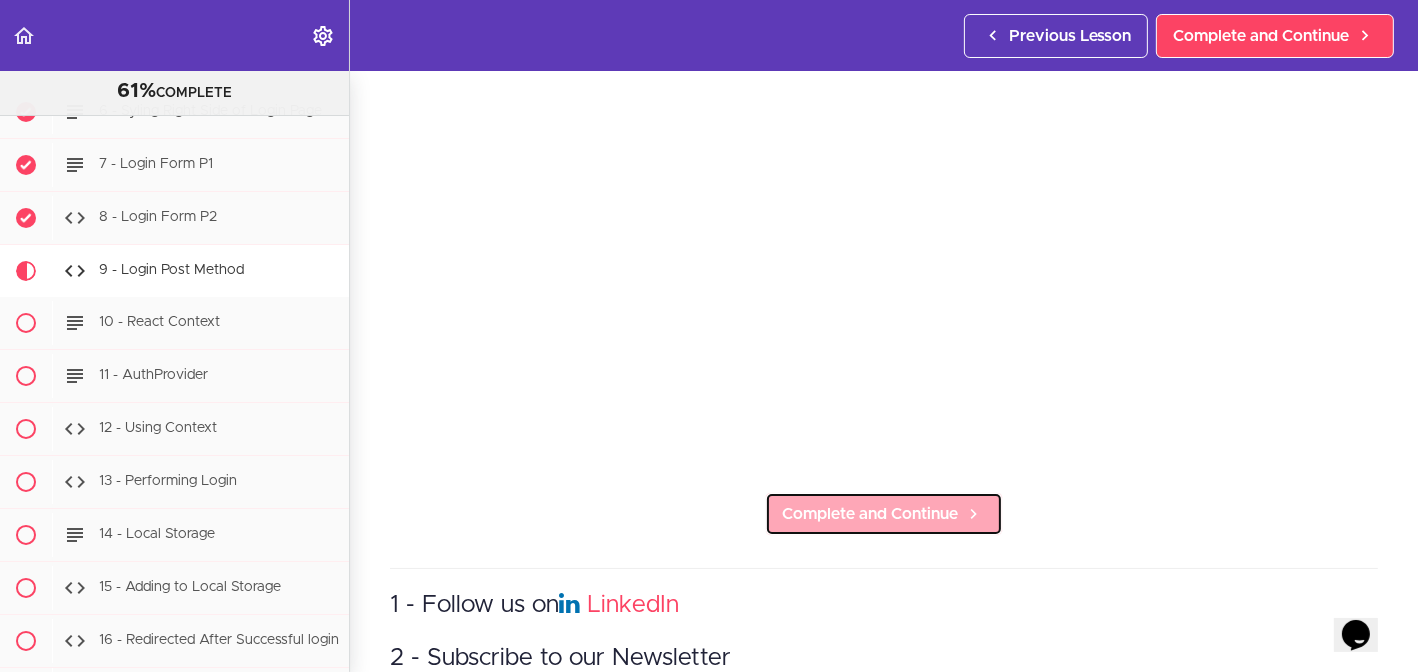 click on "Complete and Continue" at bounding box center [870, 514] 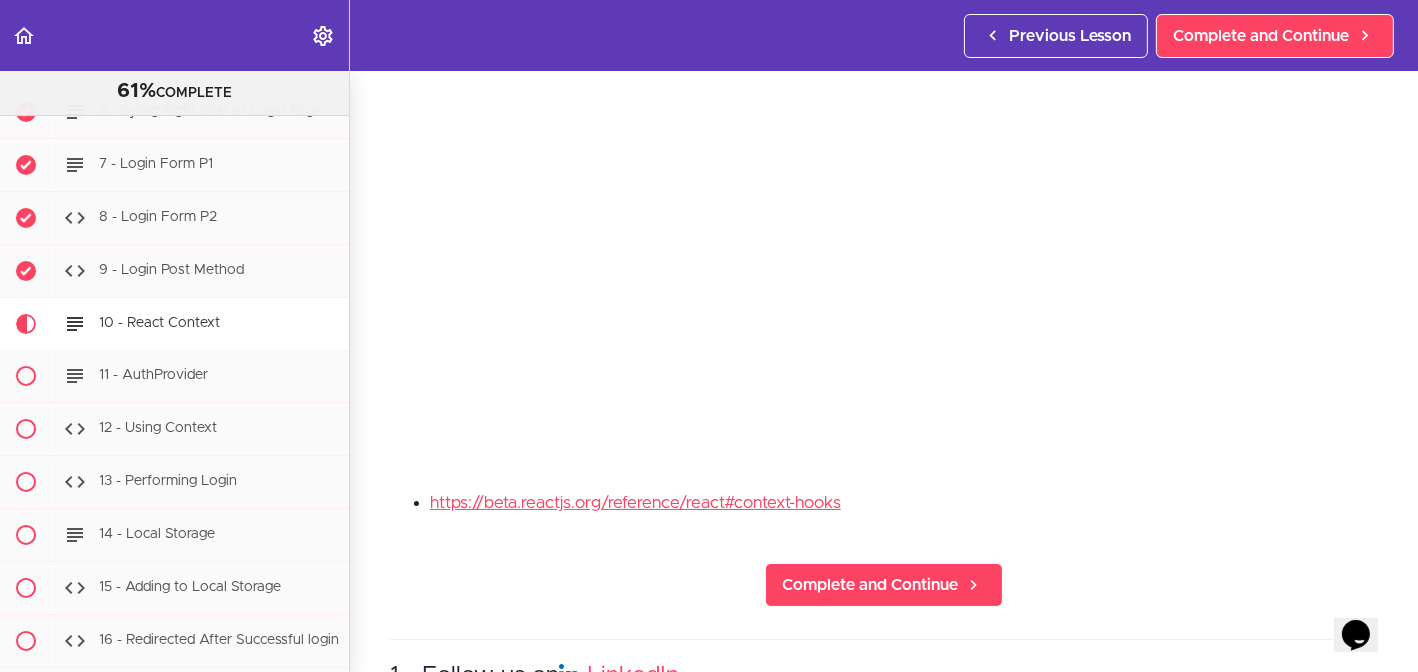 scroll, scrollTop: 0, scrollLeft: 0, axis: both 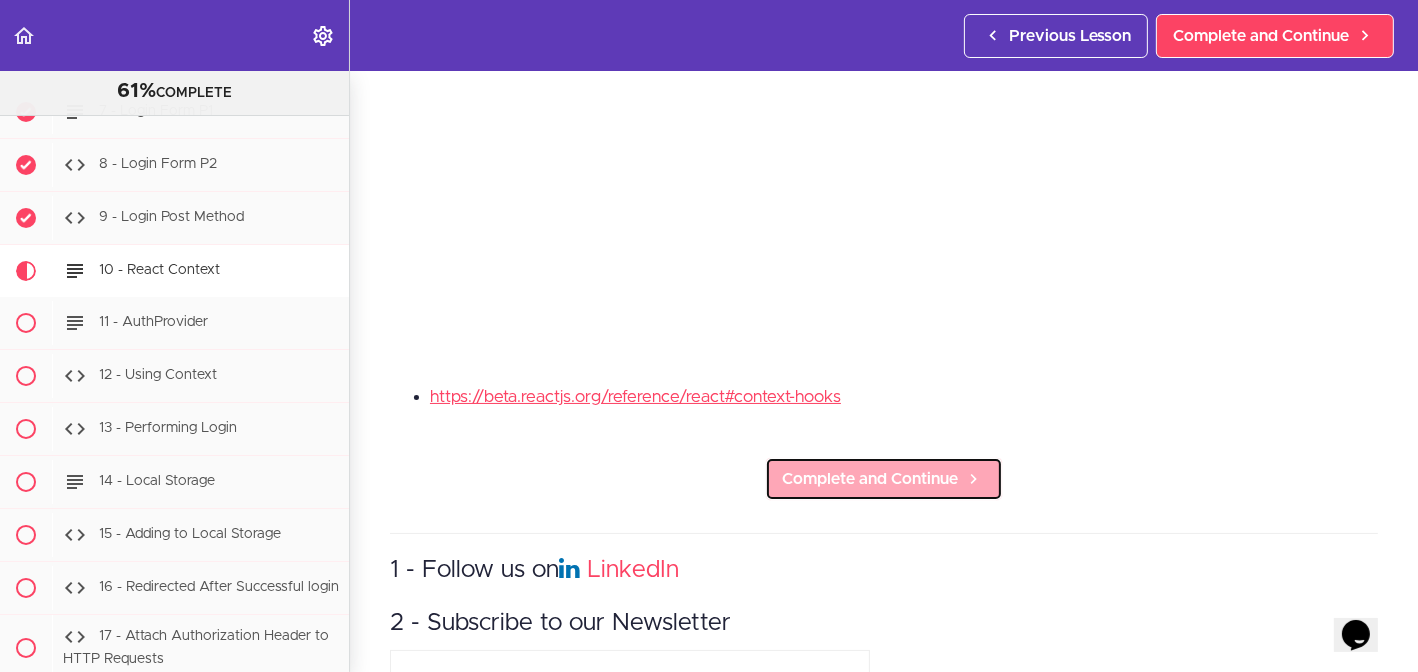 click on "Complete and Continue" at bounding box center [870, 479] 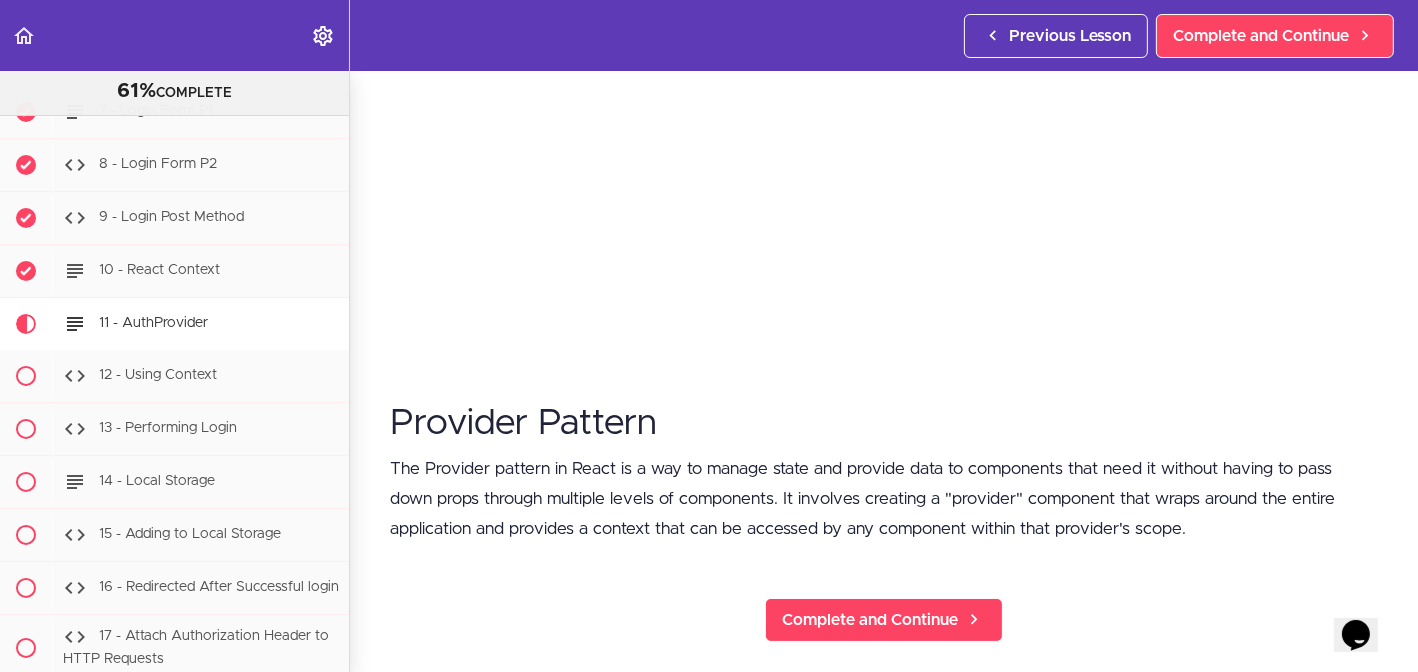 scroll, scrollTop: 0, scrollLeft: 0, axis: both 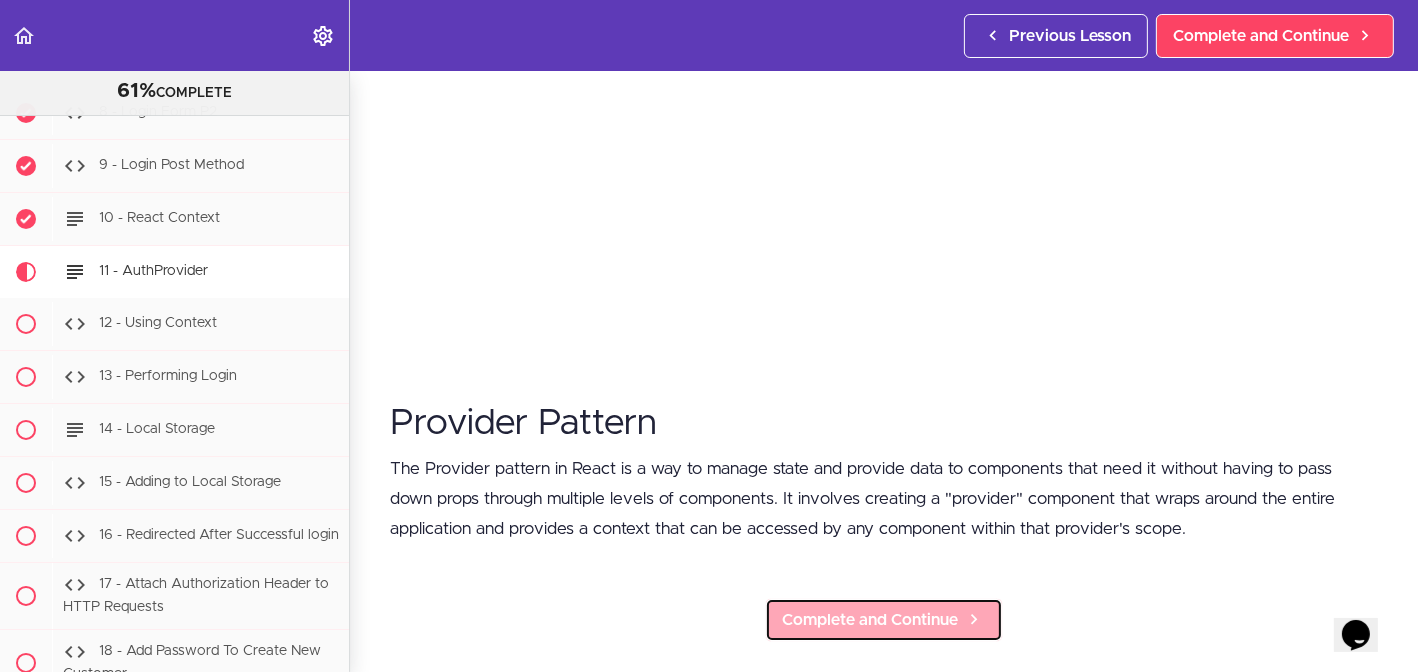 click on "Complete and Continue" at bounding box center (870, 620) 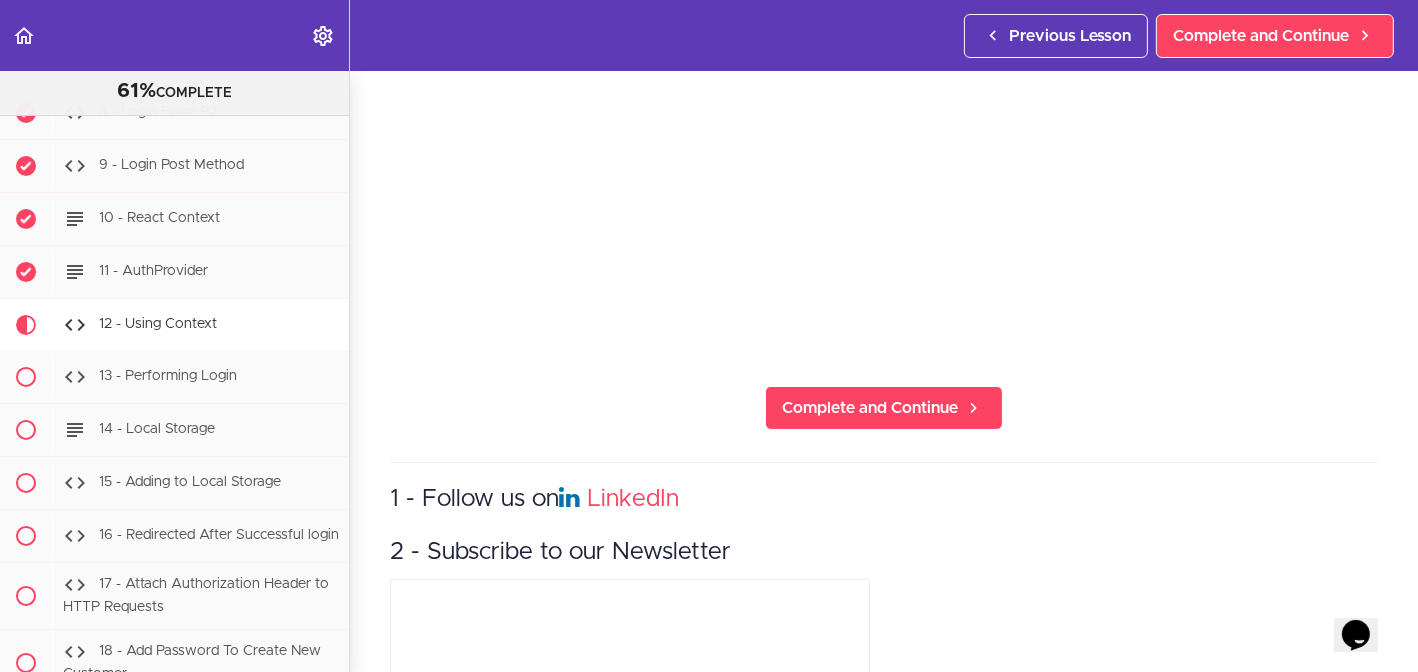 scroll, scrollTop: 0, scrollLeft: 0, axis: both 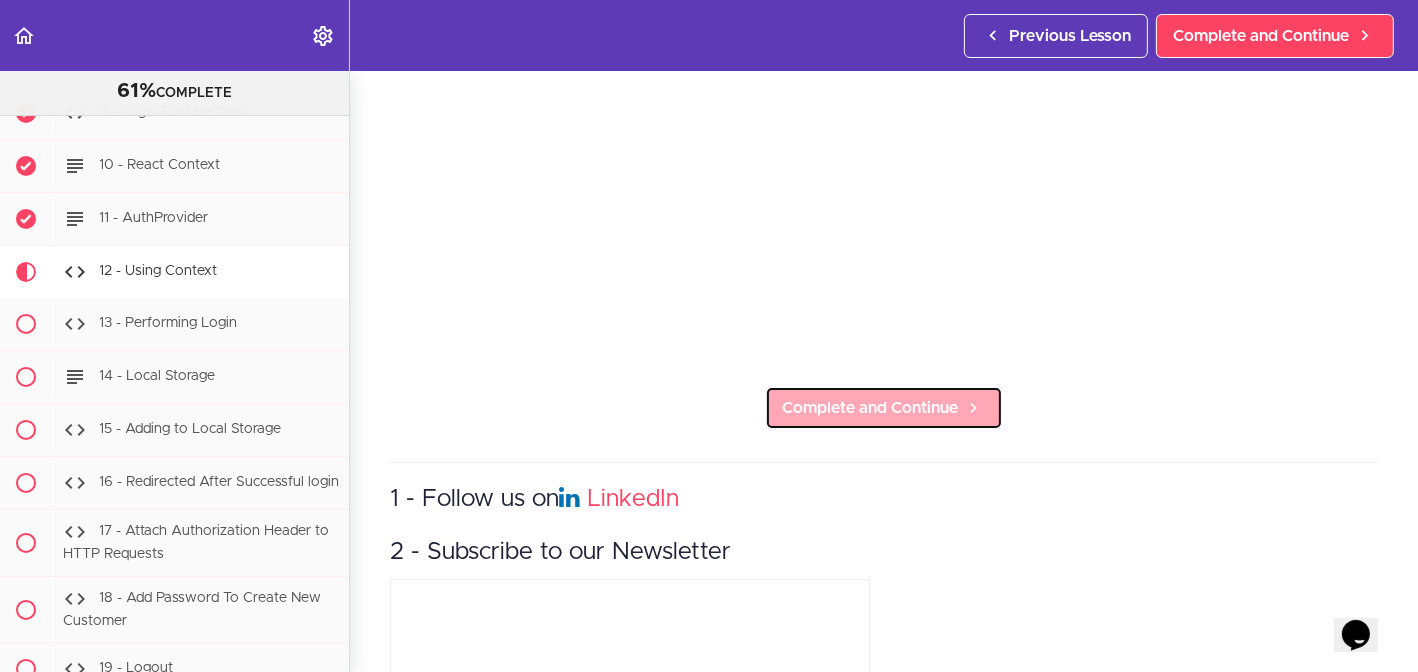click on "Complete and Continue" at bounding box center (870, 408) 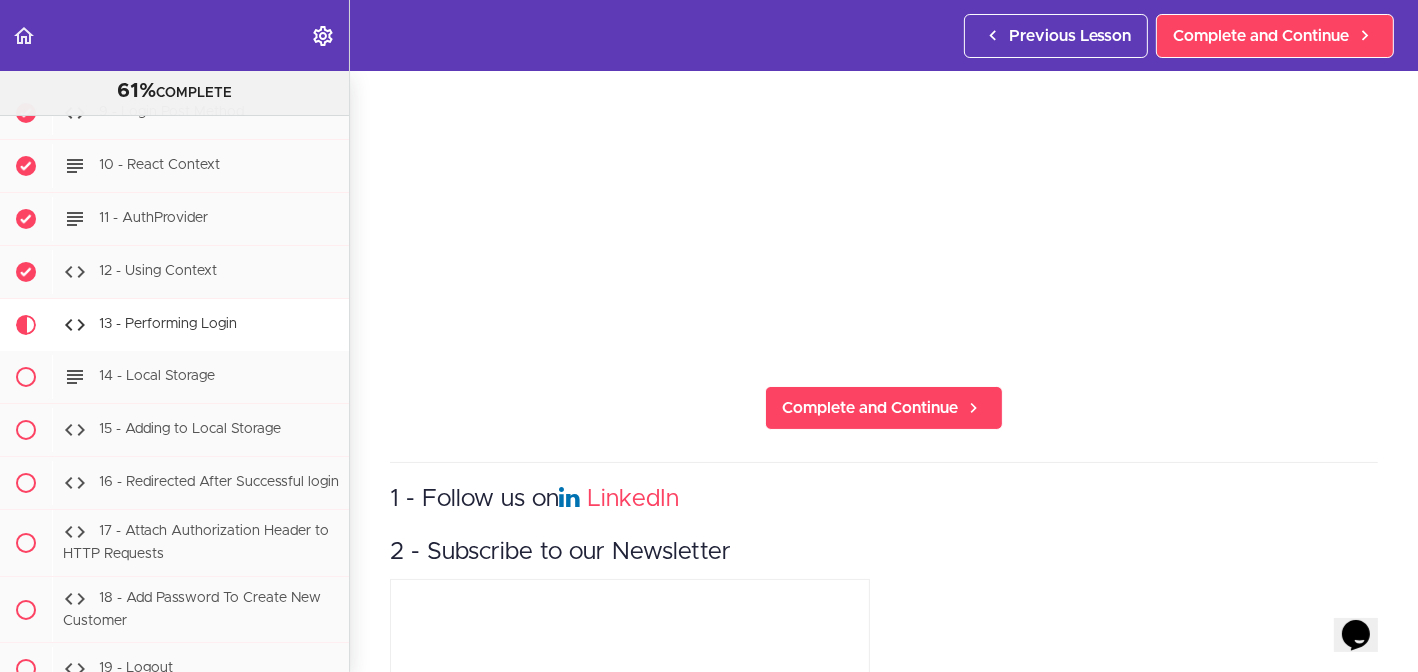 scroll, scrollTop: 0, scrollLeft: 0, axis: both 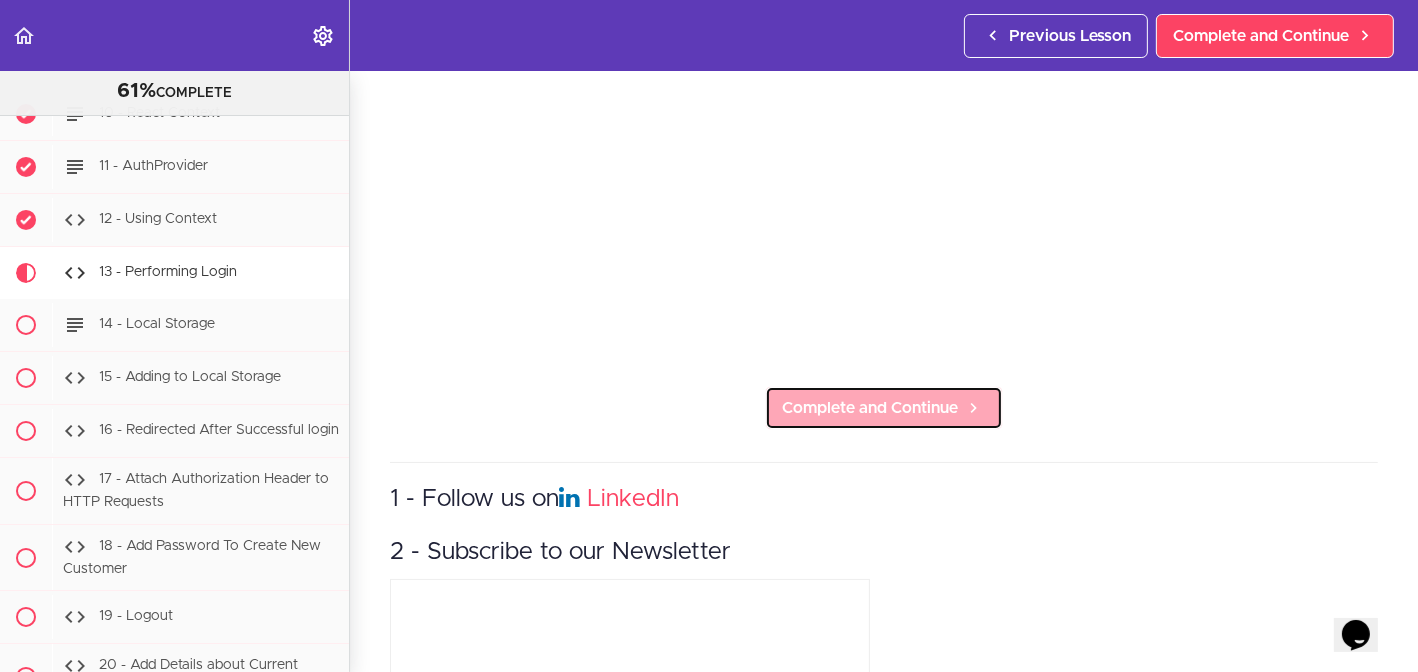 click on "Complete and Continue" at bounding box center [870, 408] 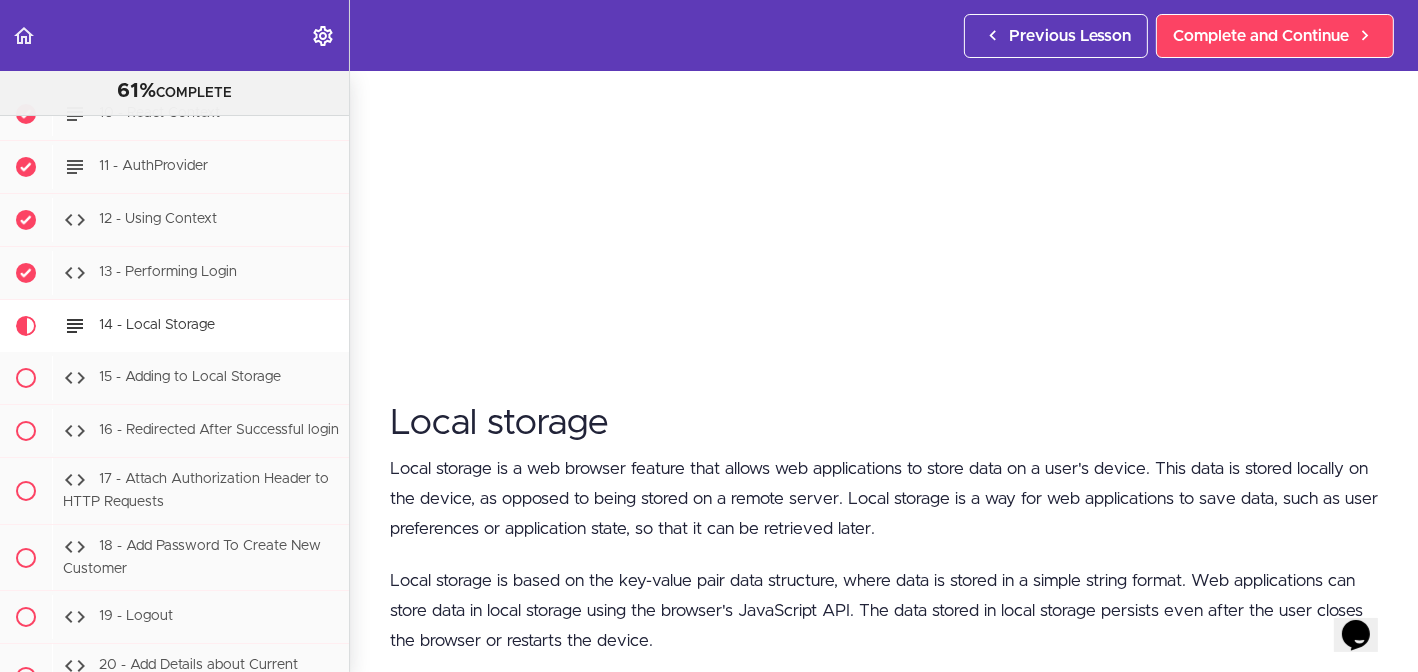 scroll, scrollTop: 0, scrollLeft: 0, axis: both 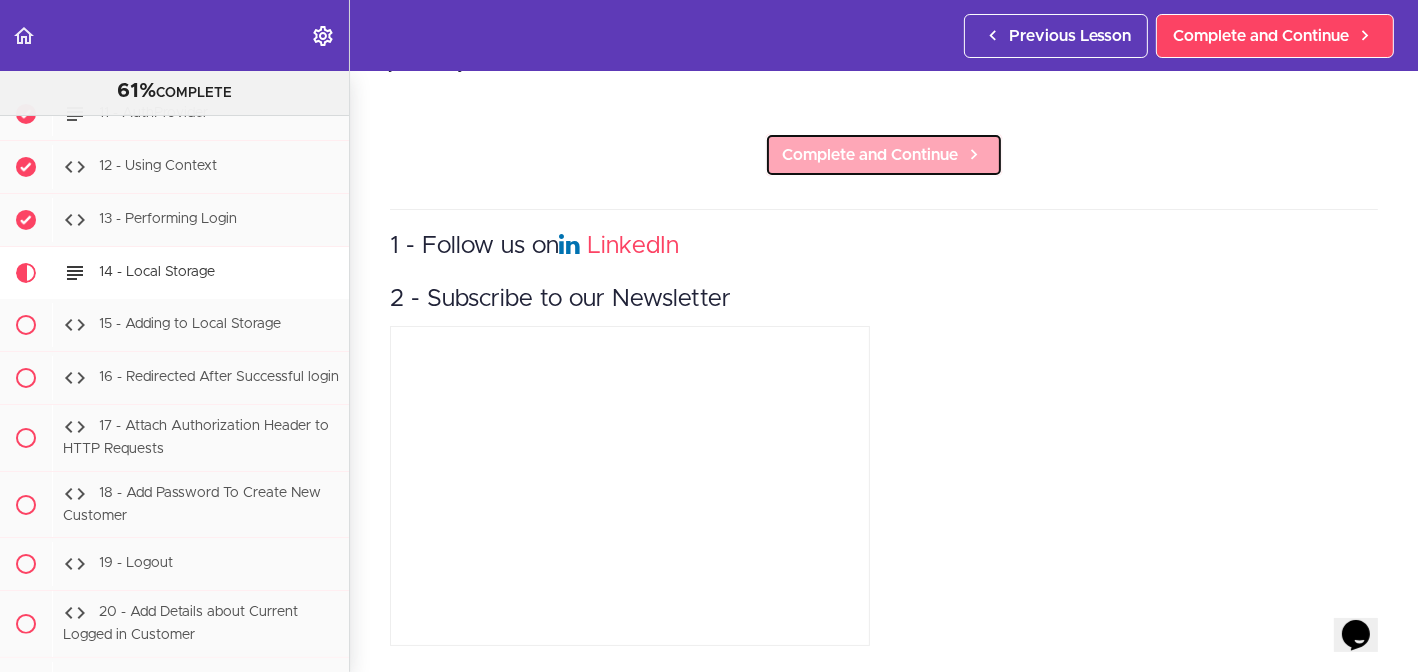 click on "Complete and Continue" at bounding box center (870, 155) 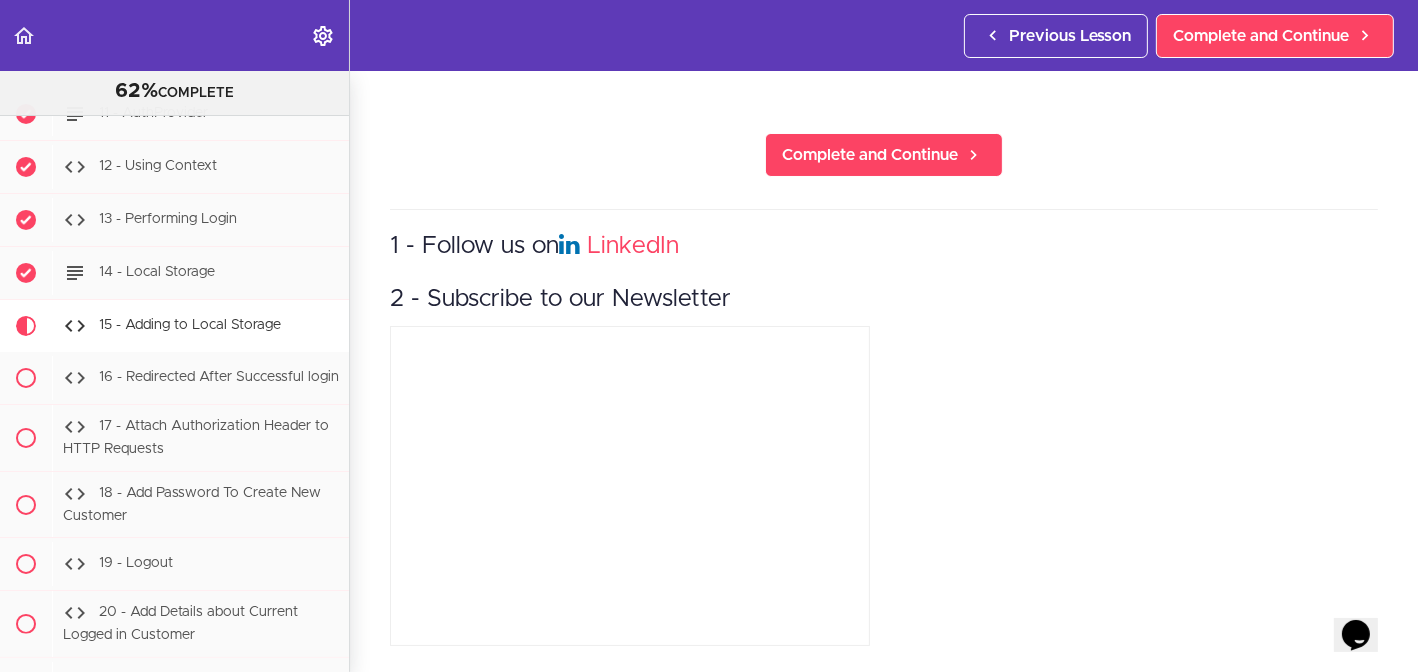 scroll, scrollTop: 0, scrollLeft: 0, axis: both 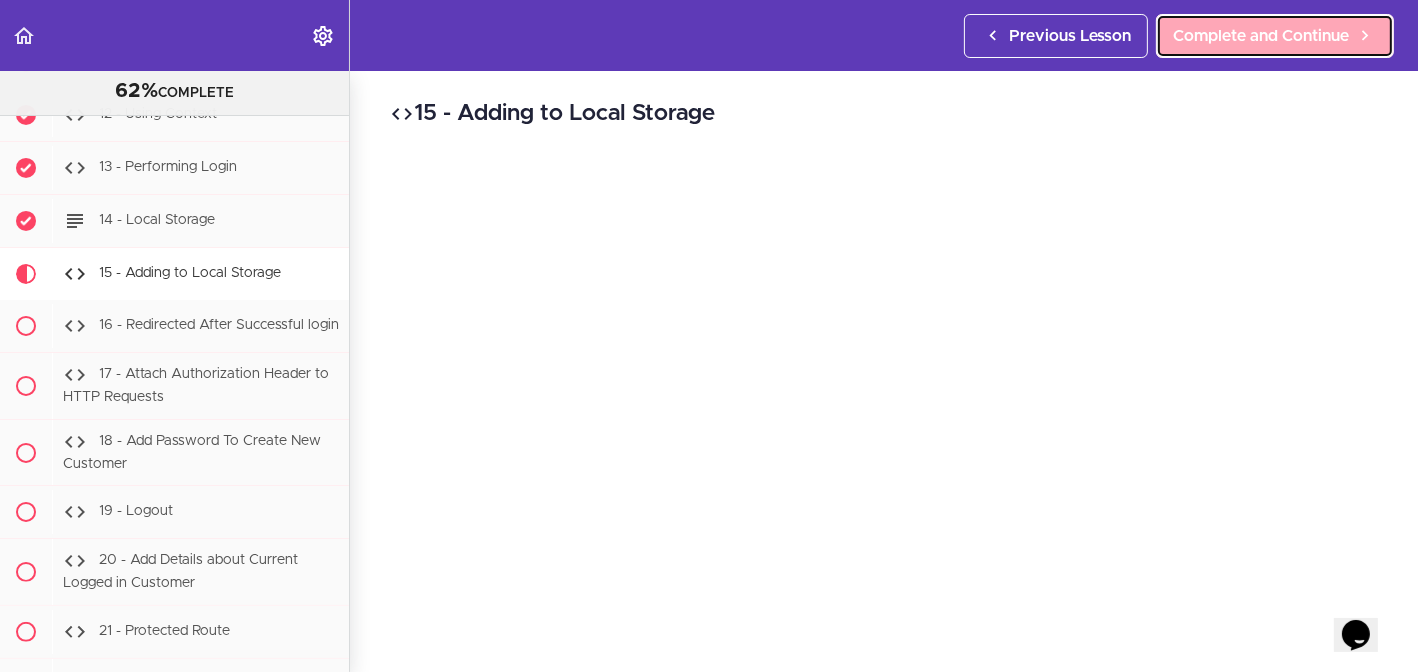 click on "Complete and Continue" at bounding box center [1261, 36] 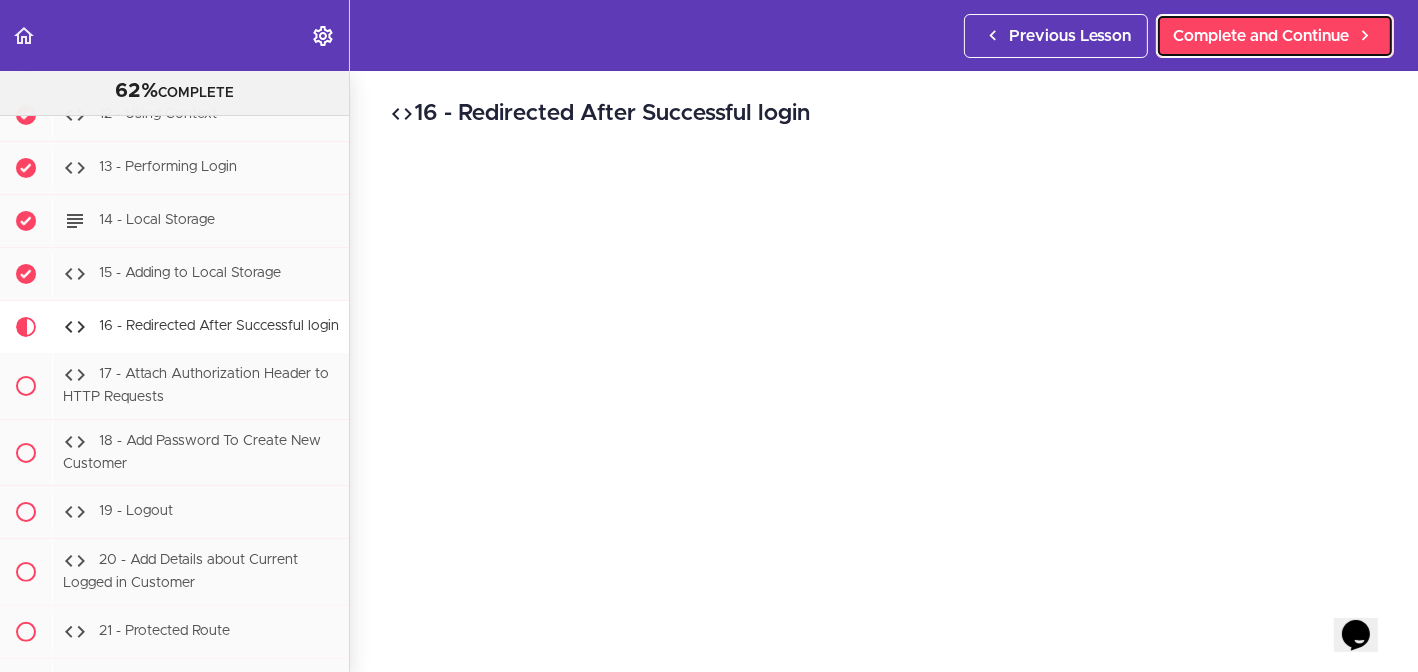 scroll, scrollTop: 31739, scrollLeft: 0, axis: vertical 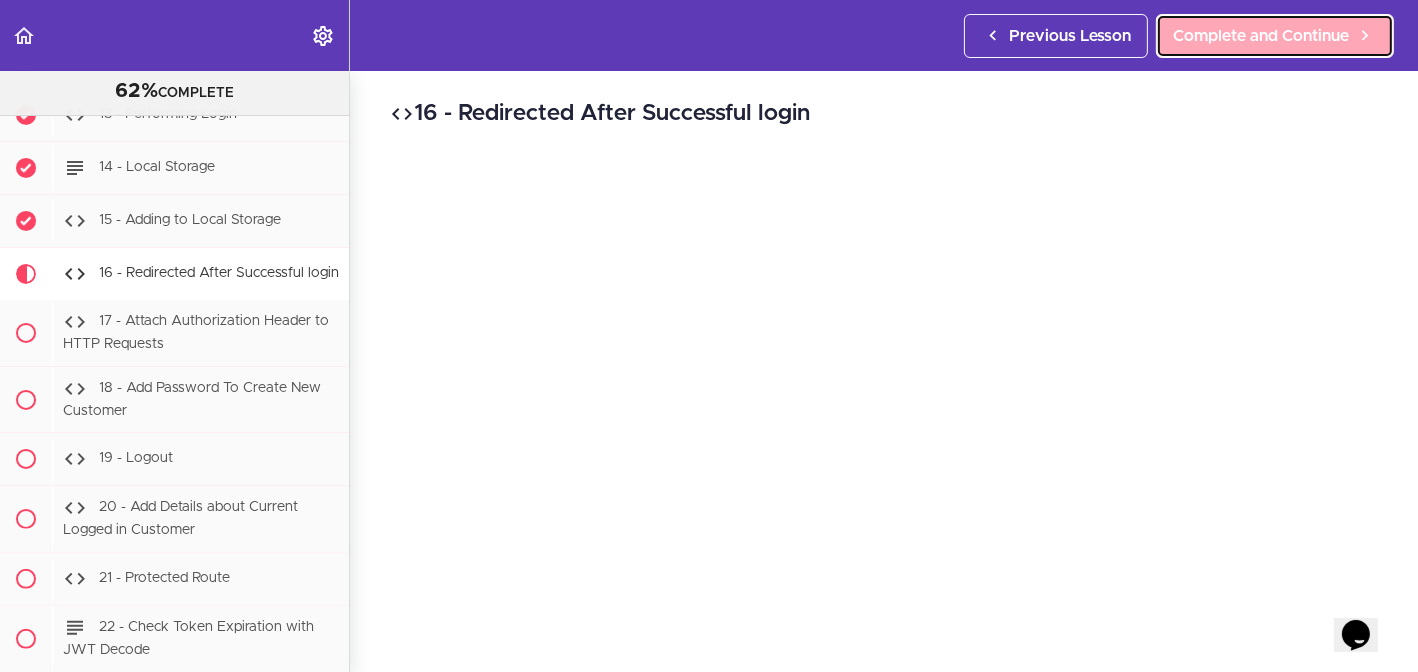click on "Complete and Continue" at bounding box center (1261, 36) 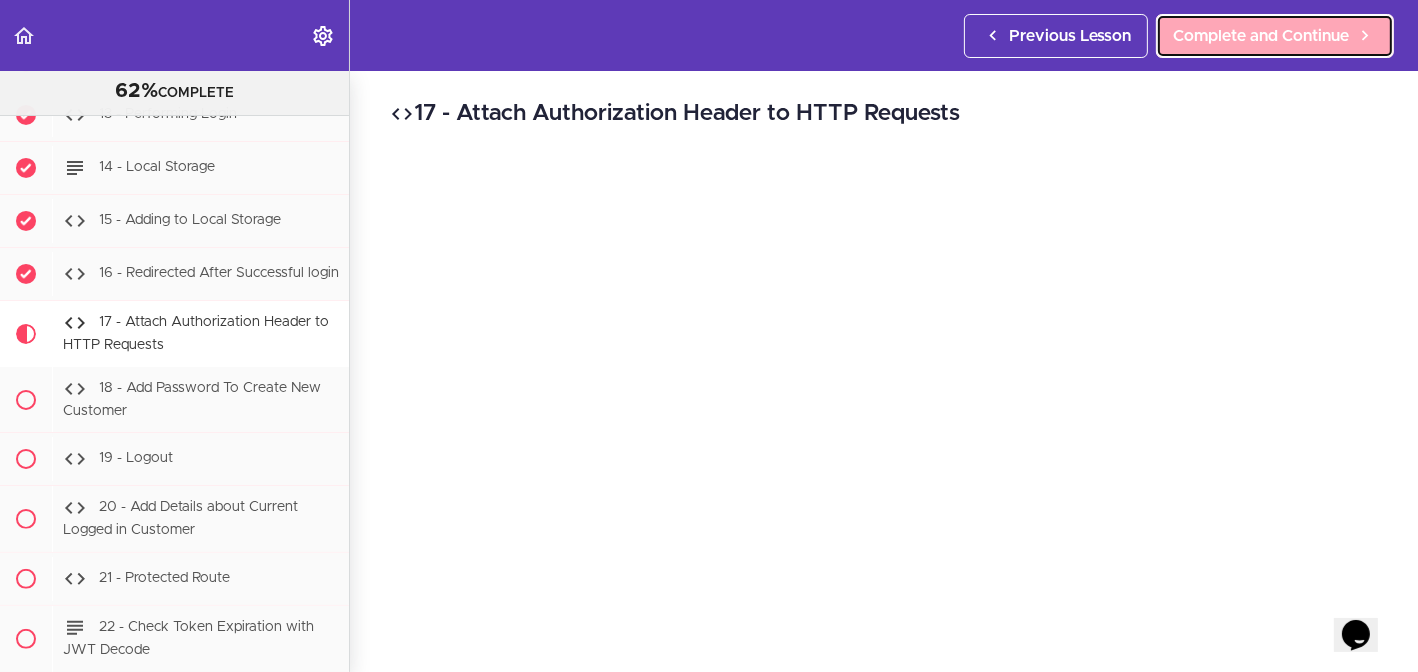 scroll, scrollTop: 31805, scrollLeft: 0, axis: vertical 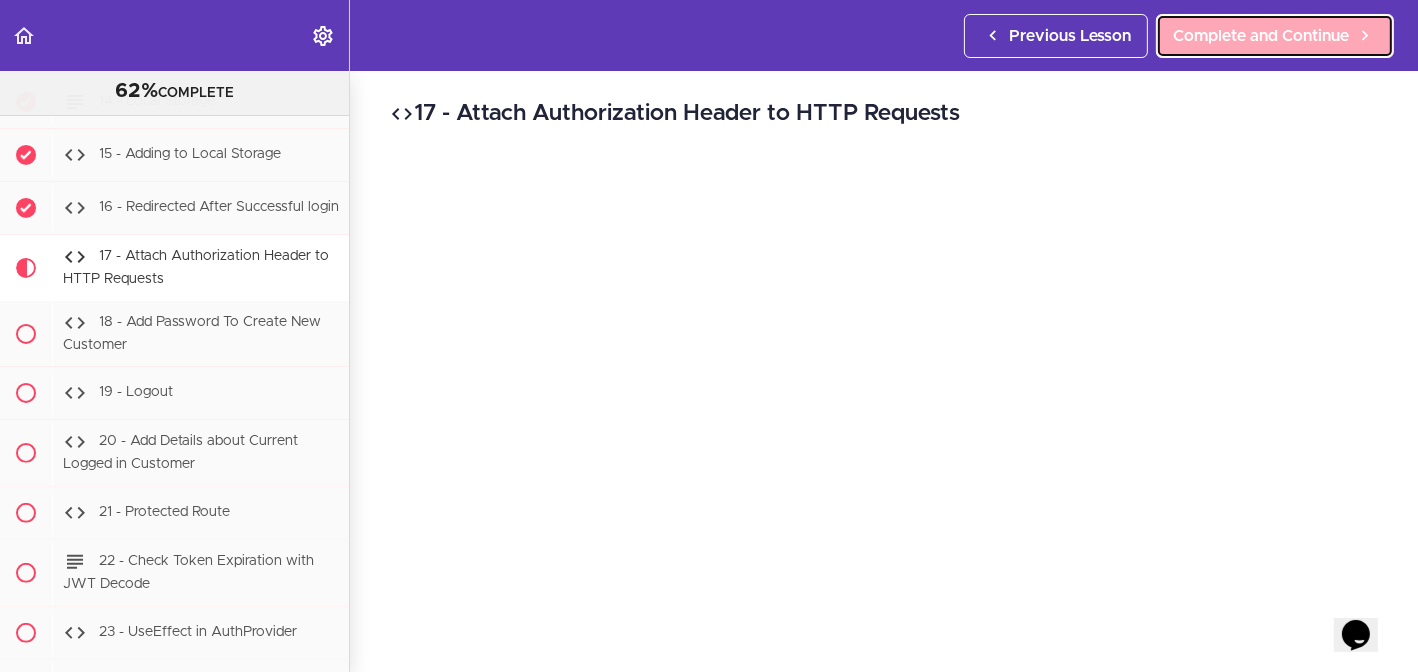 click on "Complete and Continue" at bounding box center [1261, 36] 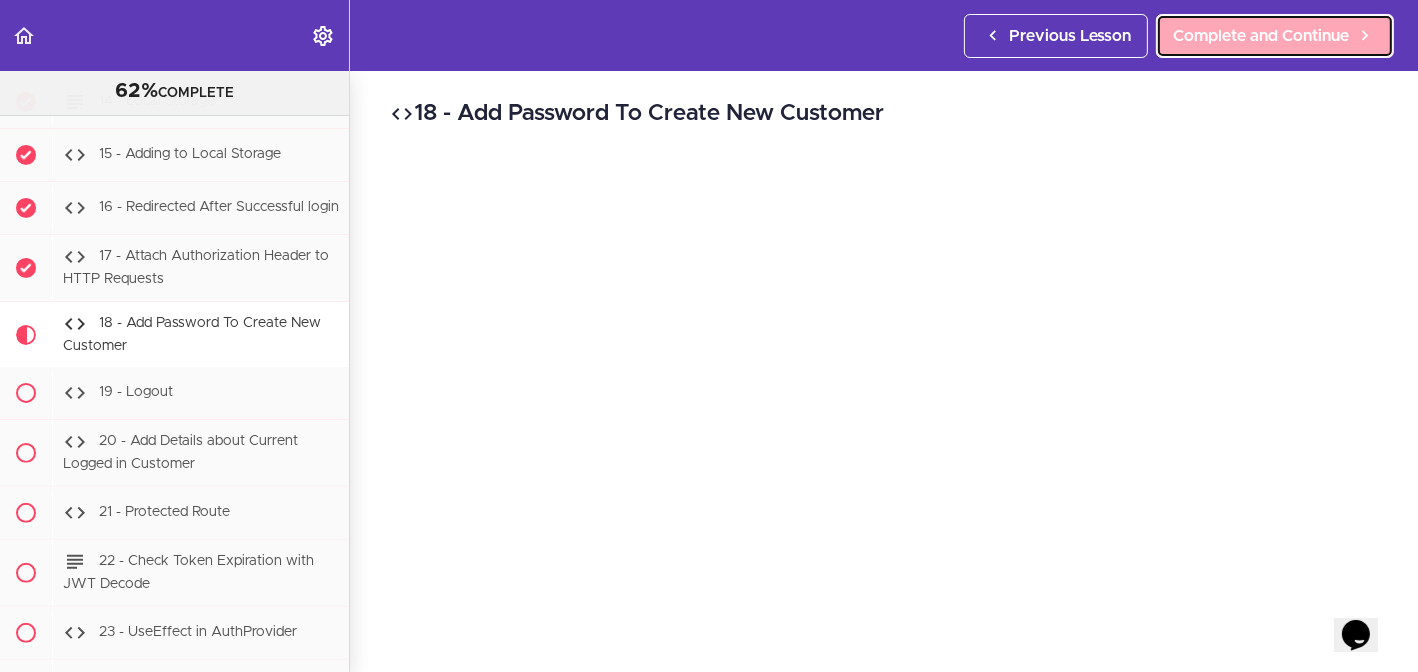scroll, scrollTop: 31871, scrollLeft: 0, axis: vertical 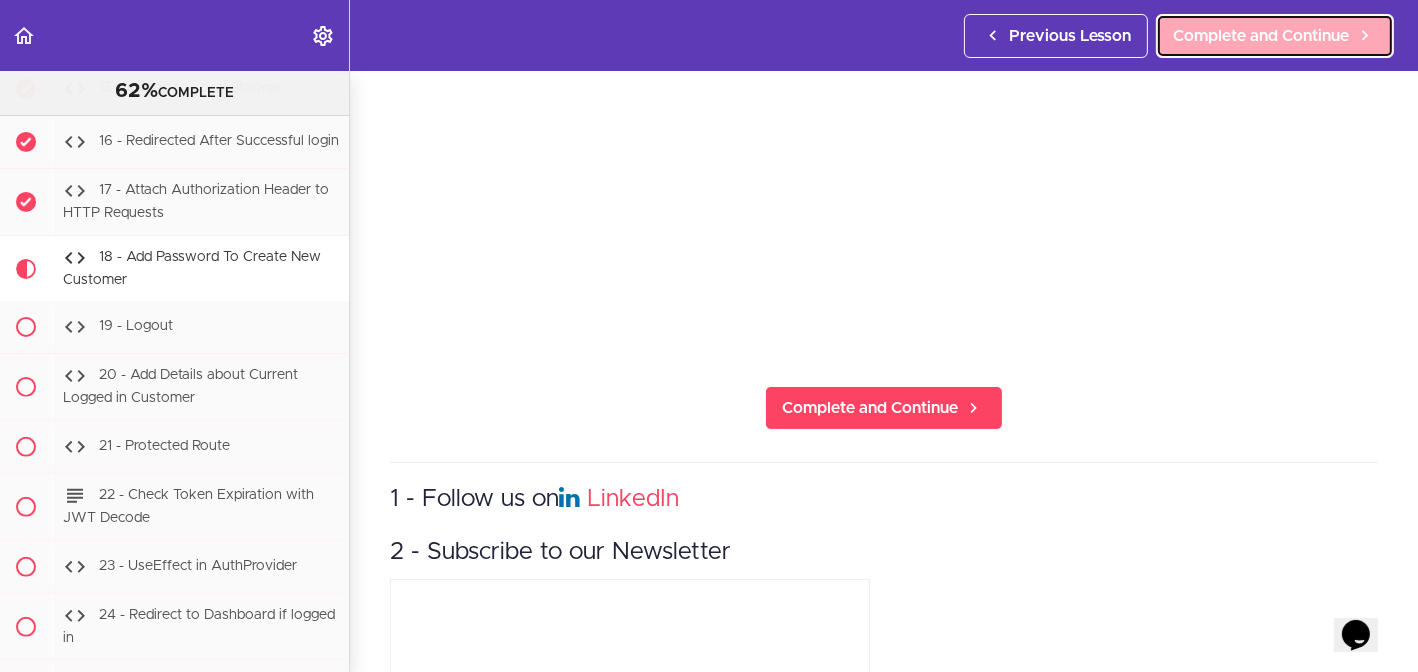 click on "Complete and Continue" at bounding box center [1261, 36] 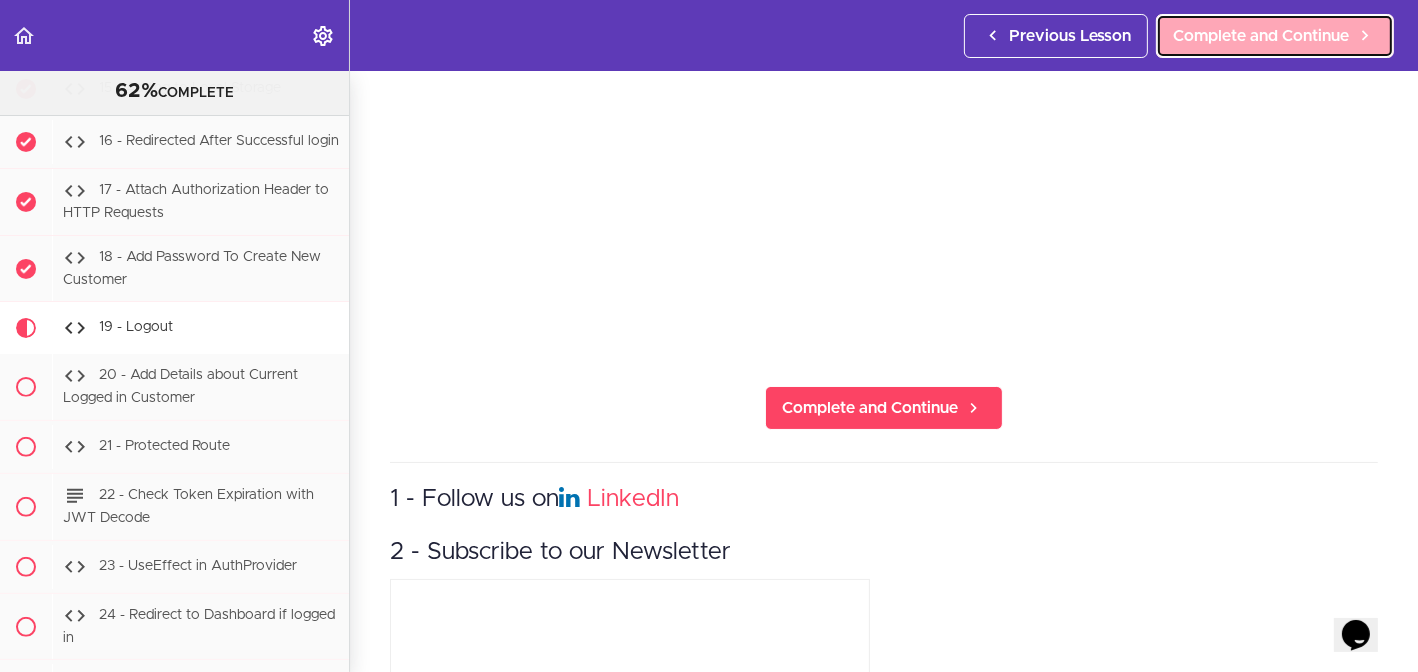 scroll, scrollTop: 0, scrollLeft: 0, axis: both 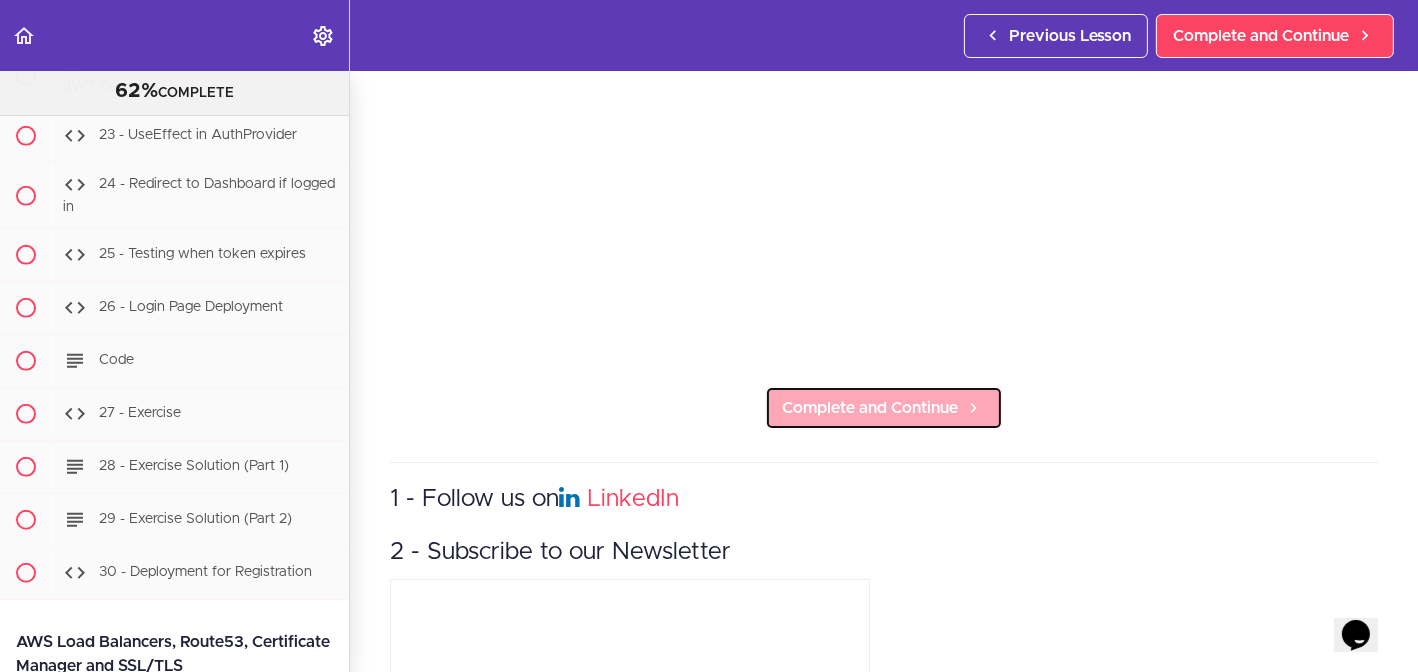 click on "Complete and Continue" at bounding box center (870, 408) 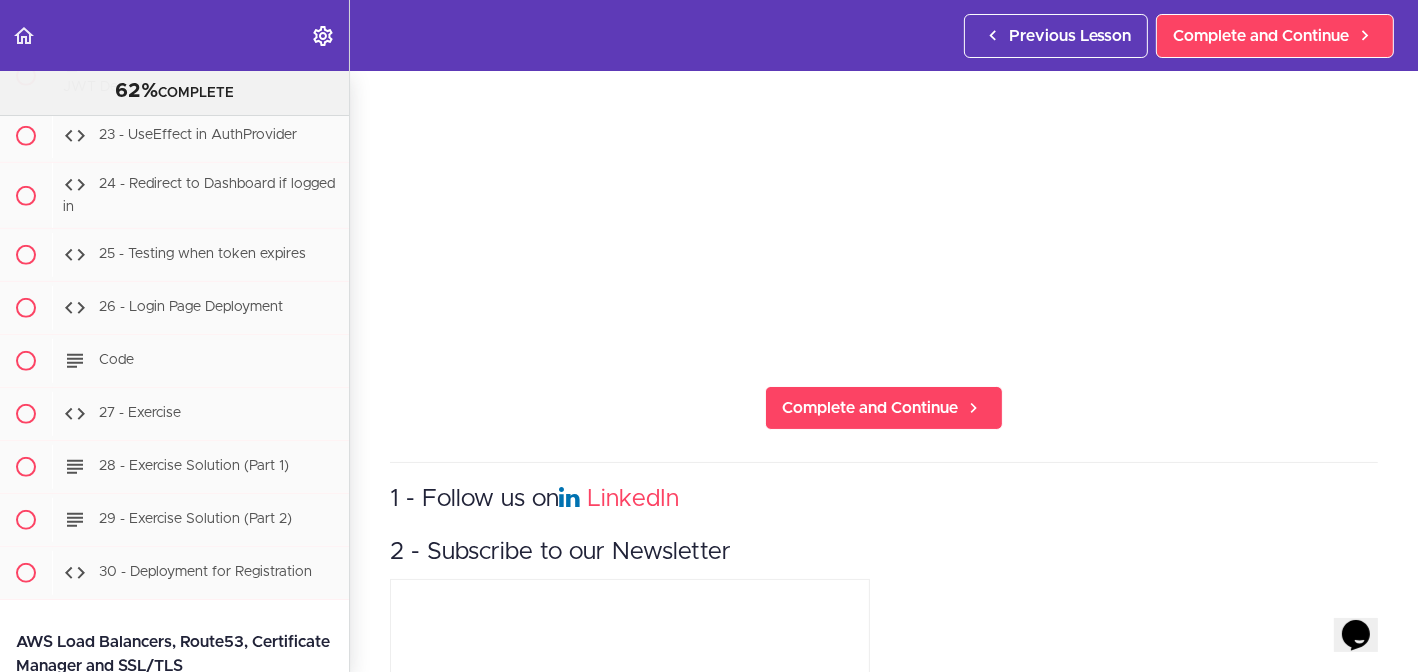 scroll, scrollTop: 0, scrollLeft: 0, axis: both 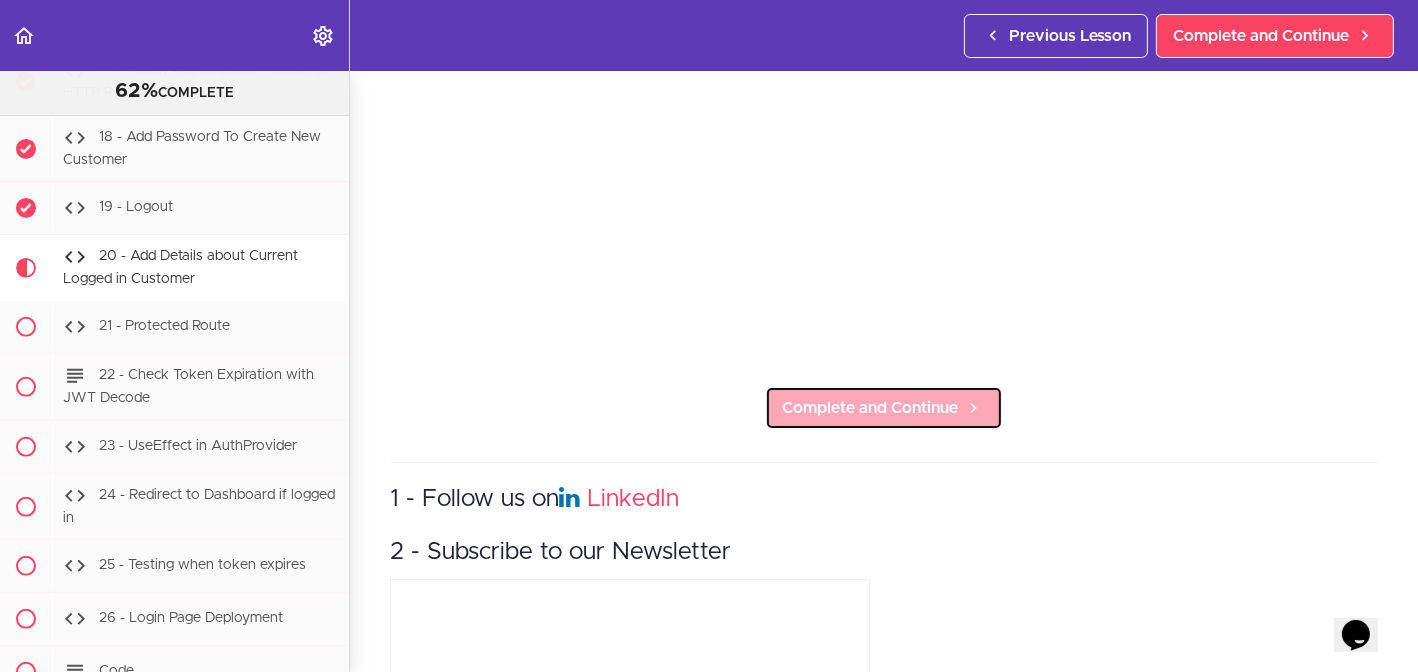 click on "Complete and Continue" at bounding box center [870, 408] 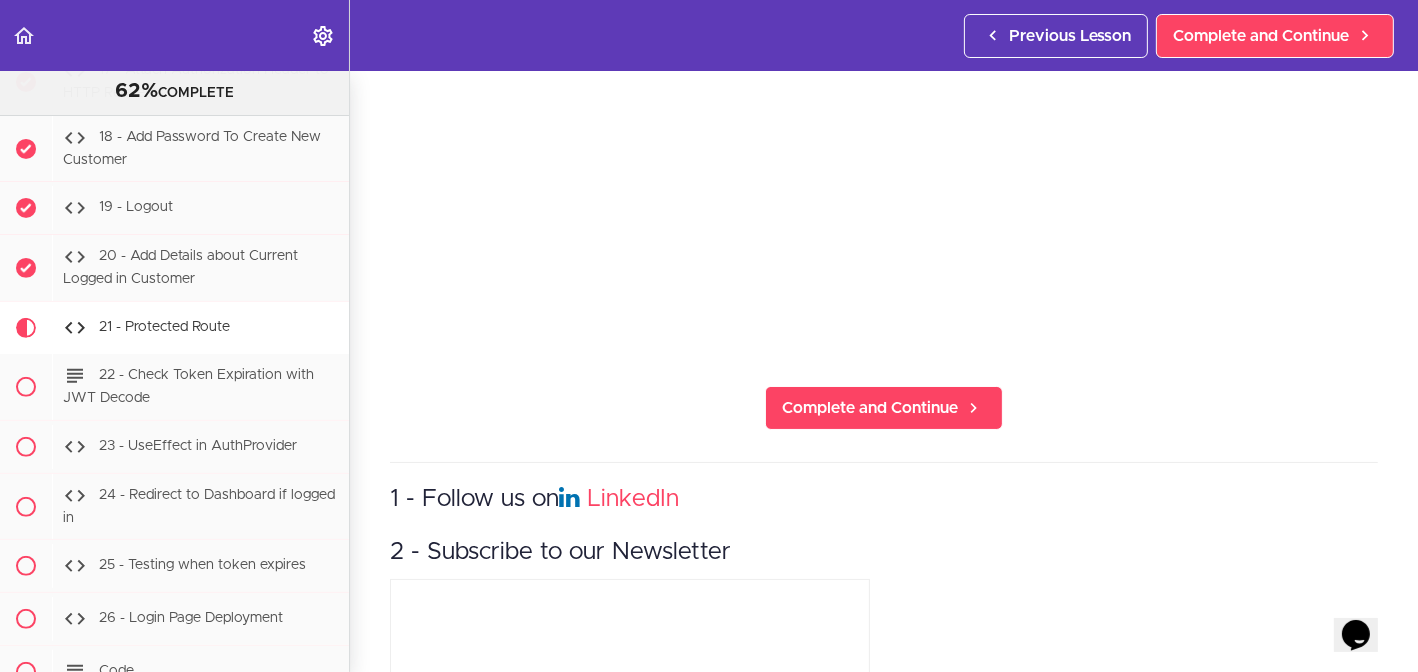 scroll, scrollTop: 0, scrollLeft: 0, axis: both 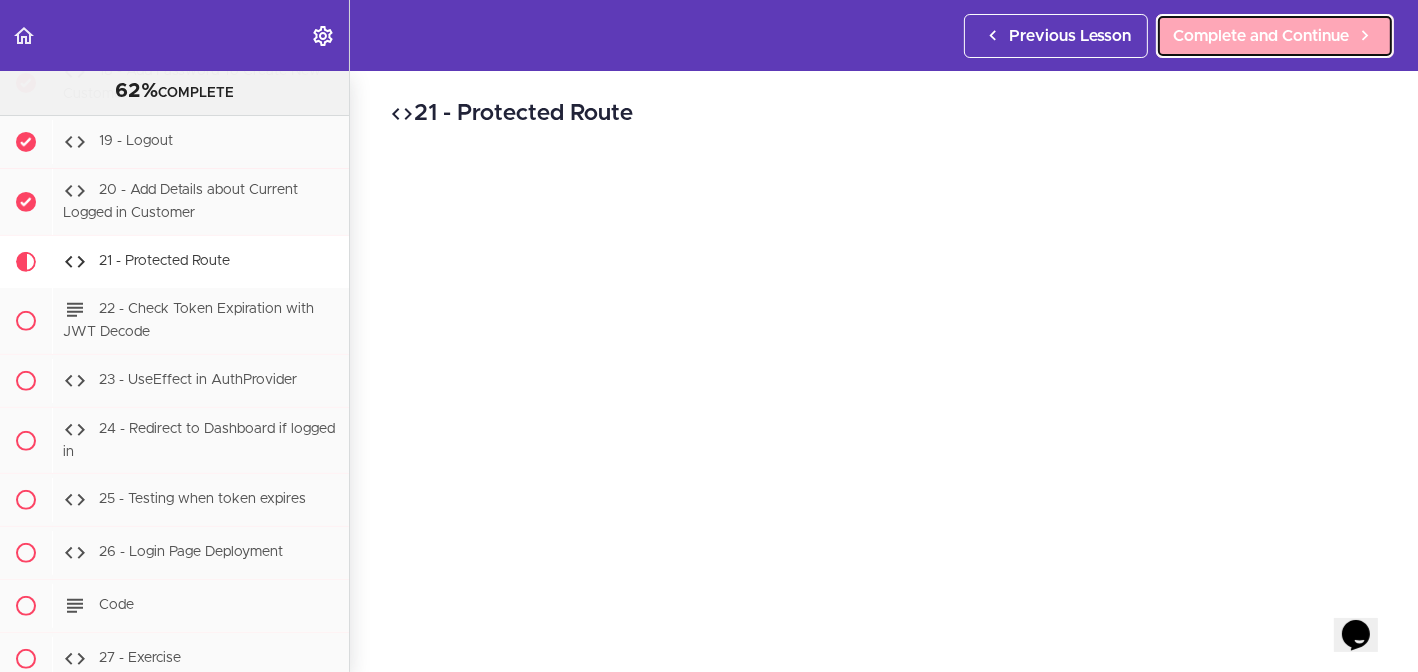click on "Complete and Continue" at bounding box center (1261, 36) 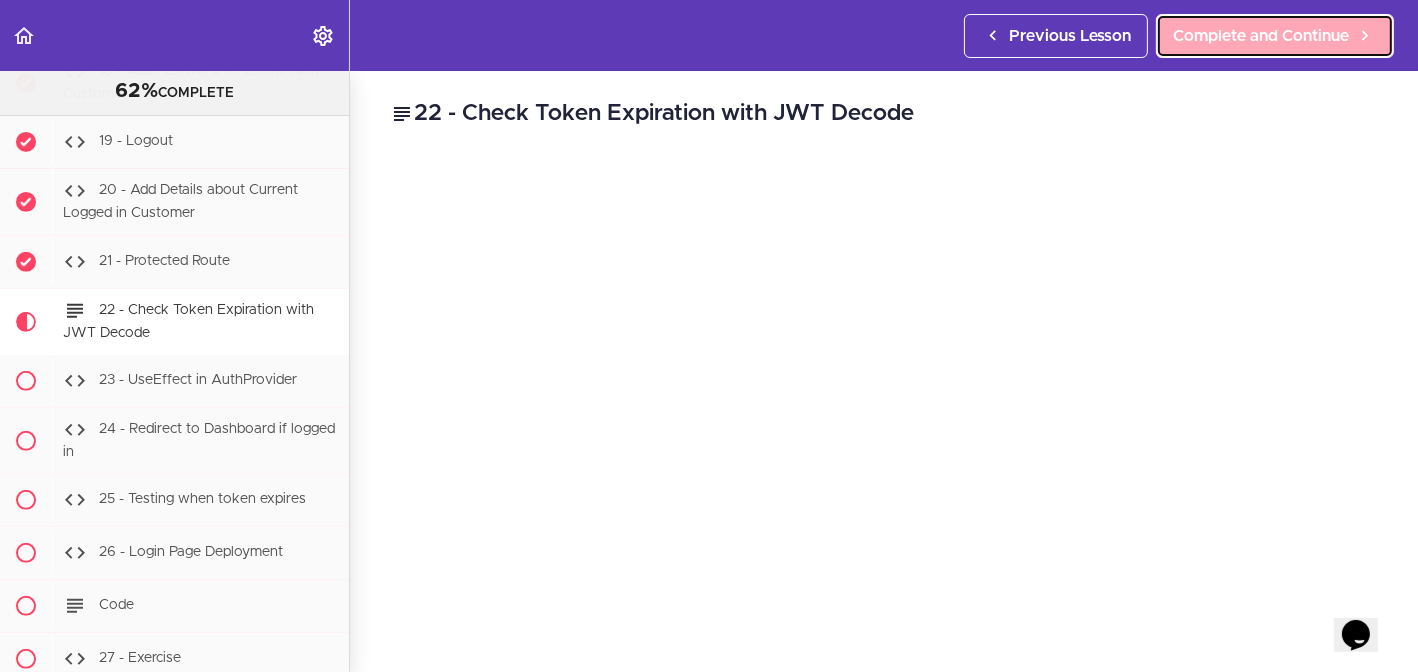 scroll, scrollTop: 32109, scrollLeft: 0, axis: vertical 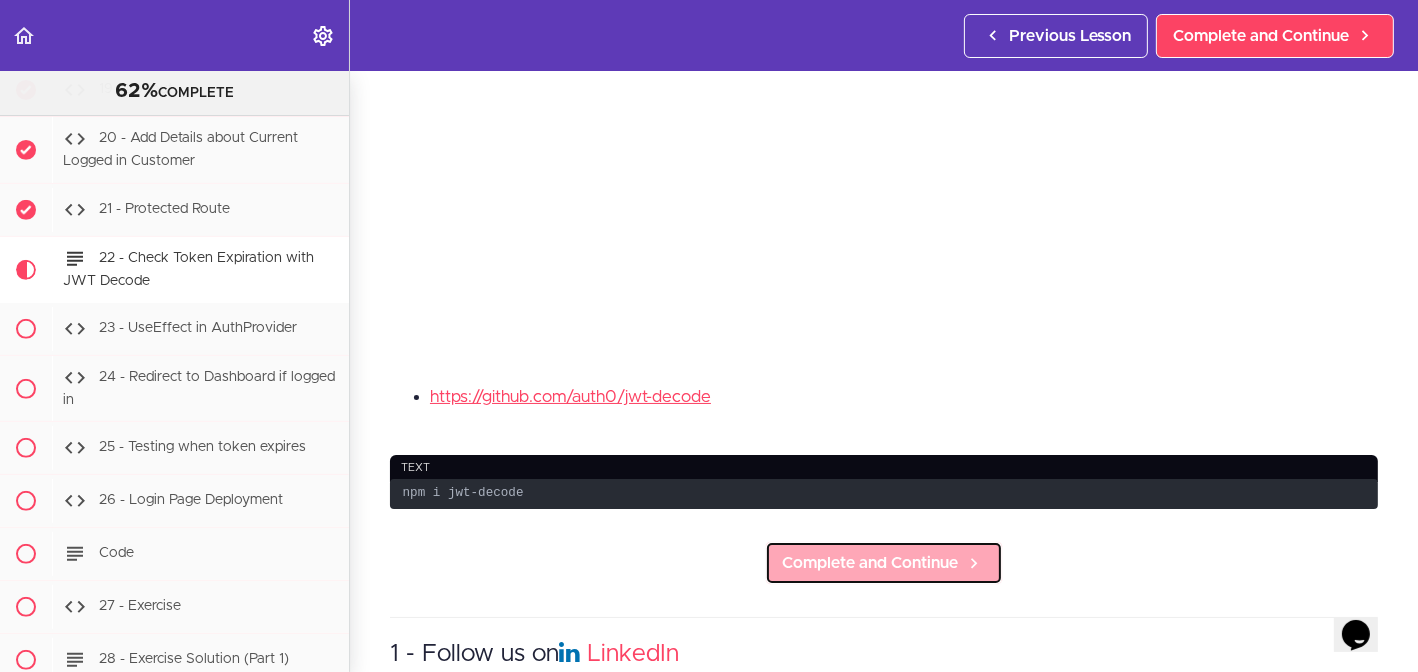 click on "Complete and Continue" at bounding box center (870, 563) 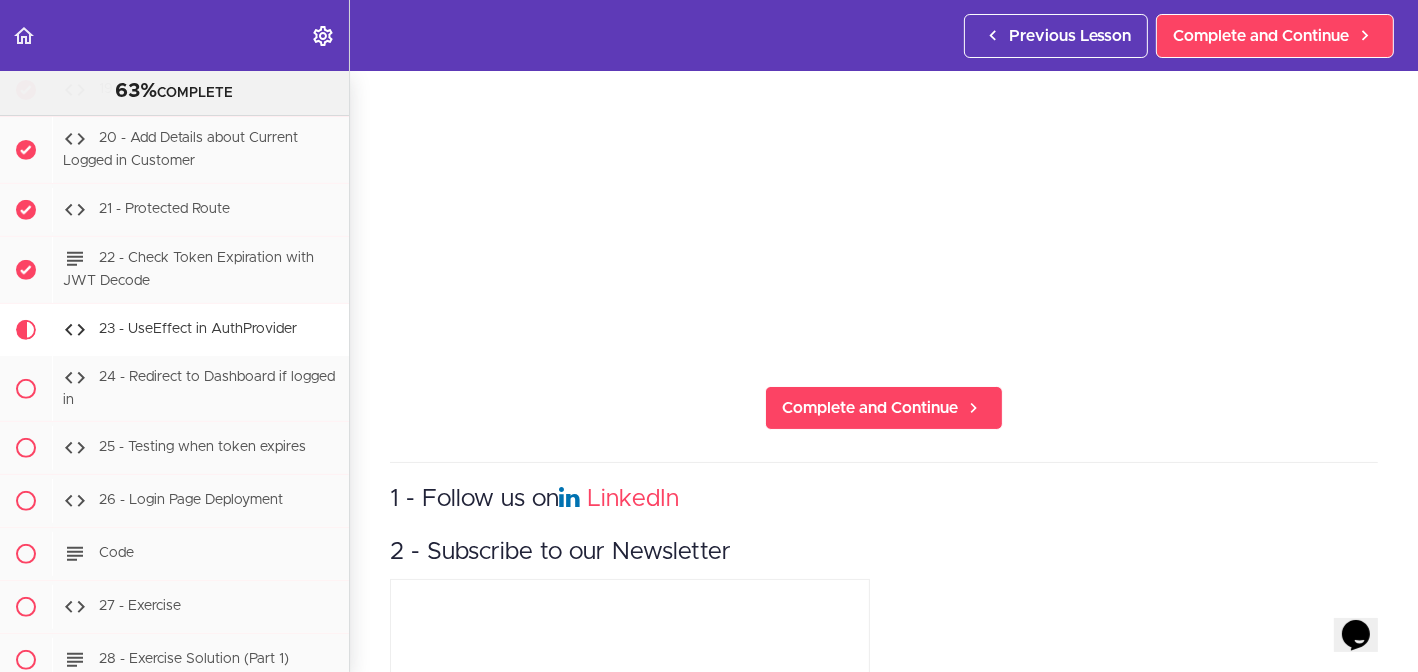 scroll, scrollTop: 0, scrollLeft: 0, axis: both 